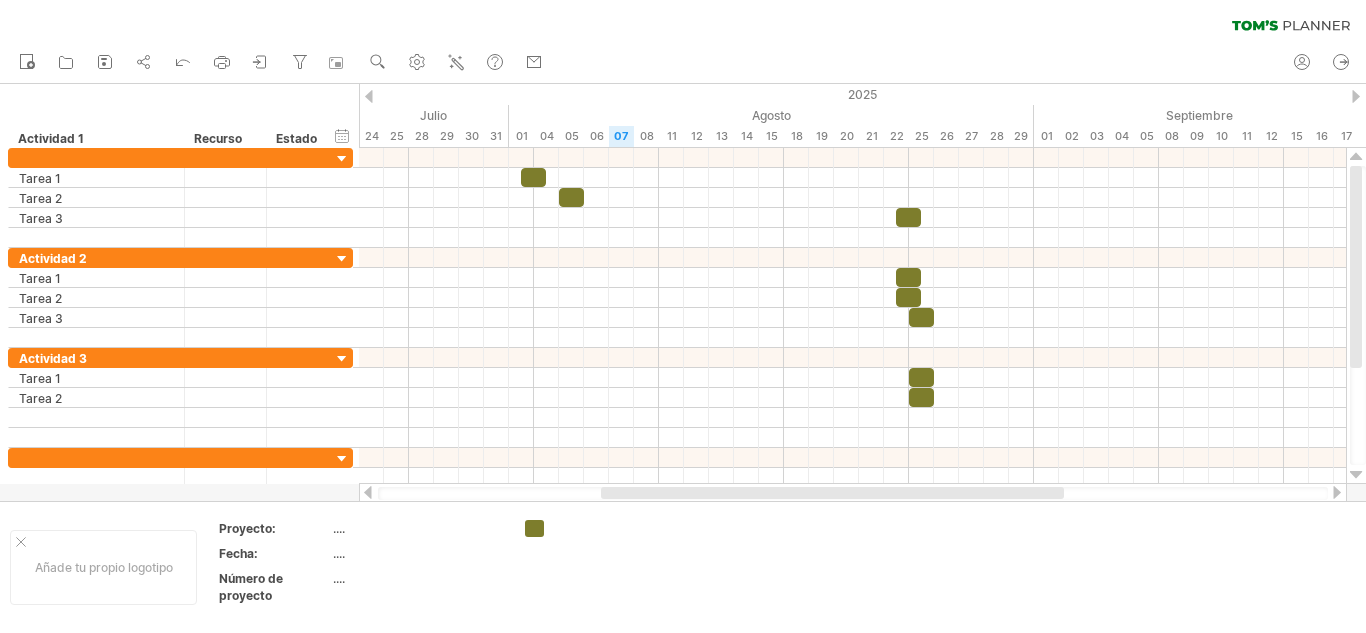 scroll, scrollTop: 0, scrollLeft: 0, axis: both 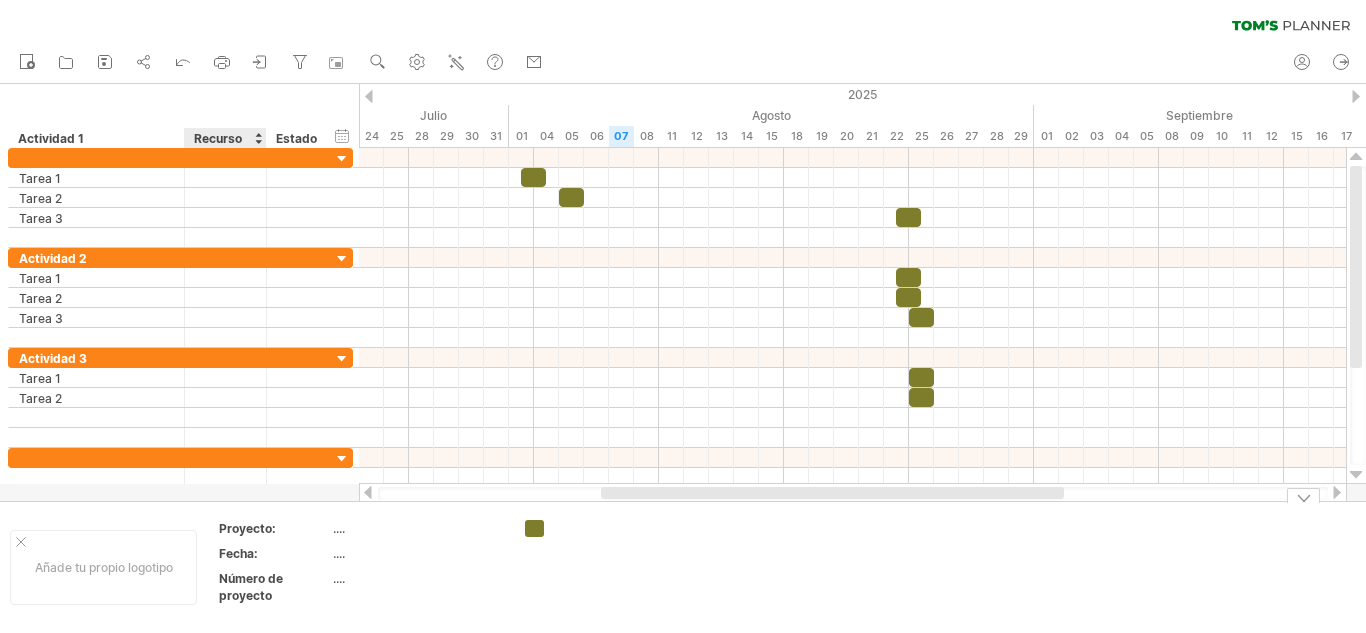 click on "Fecha:" at bounding box center [238, 553] 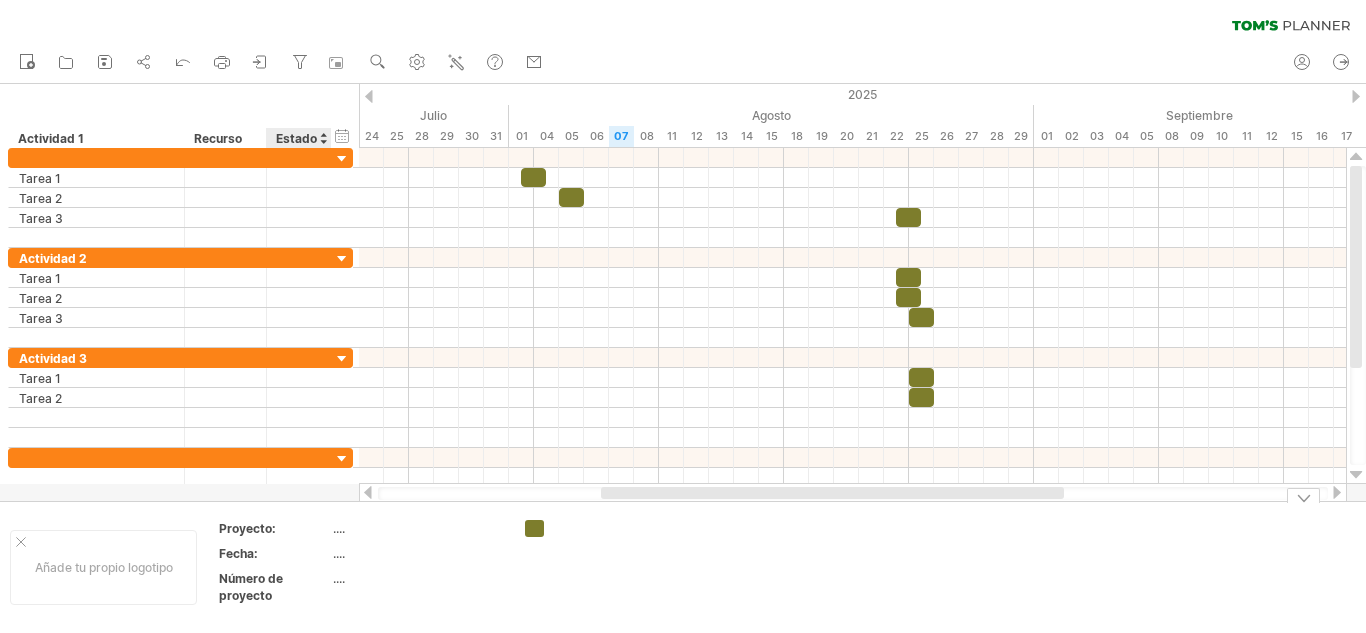 click on "Fecha:" at bounding box center (275, 556) 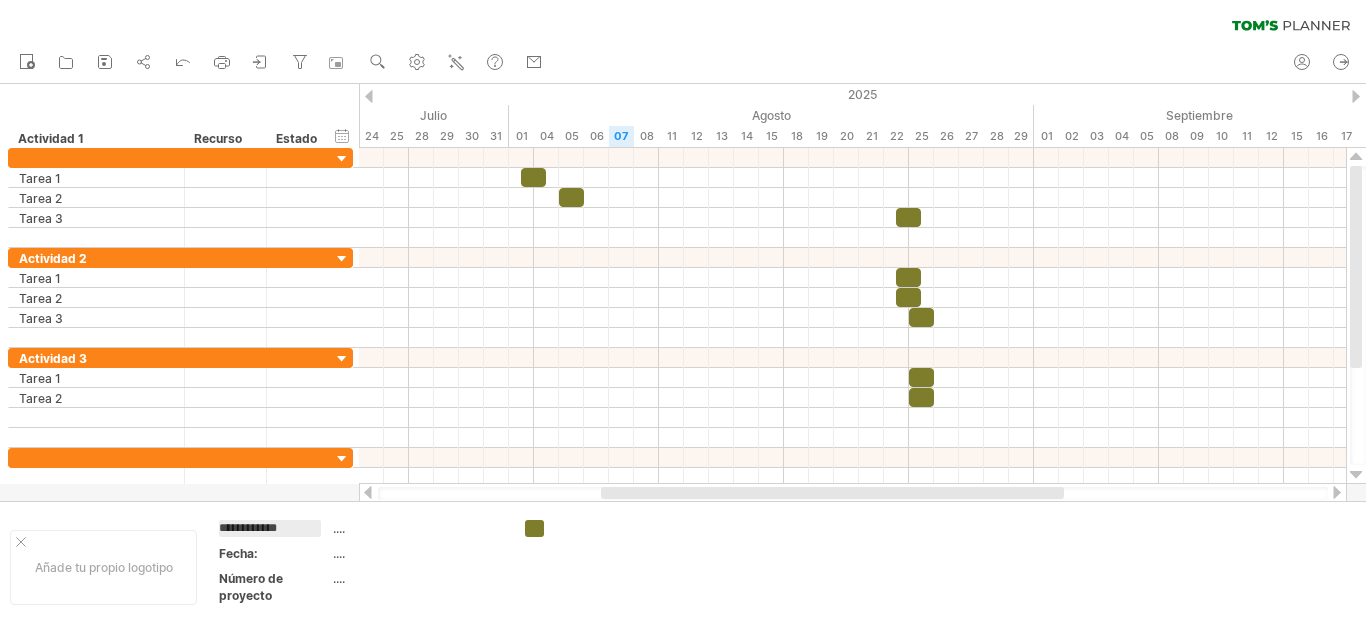 type on "**********" 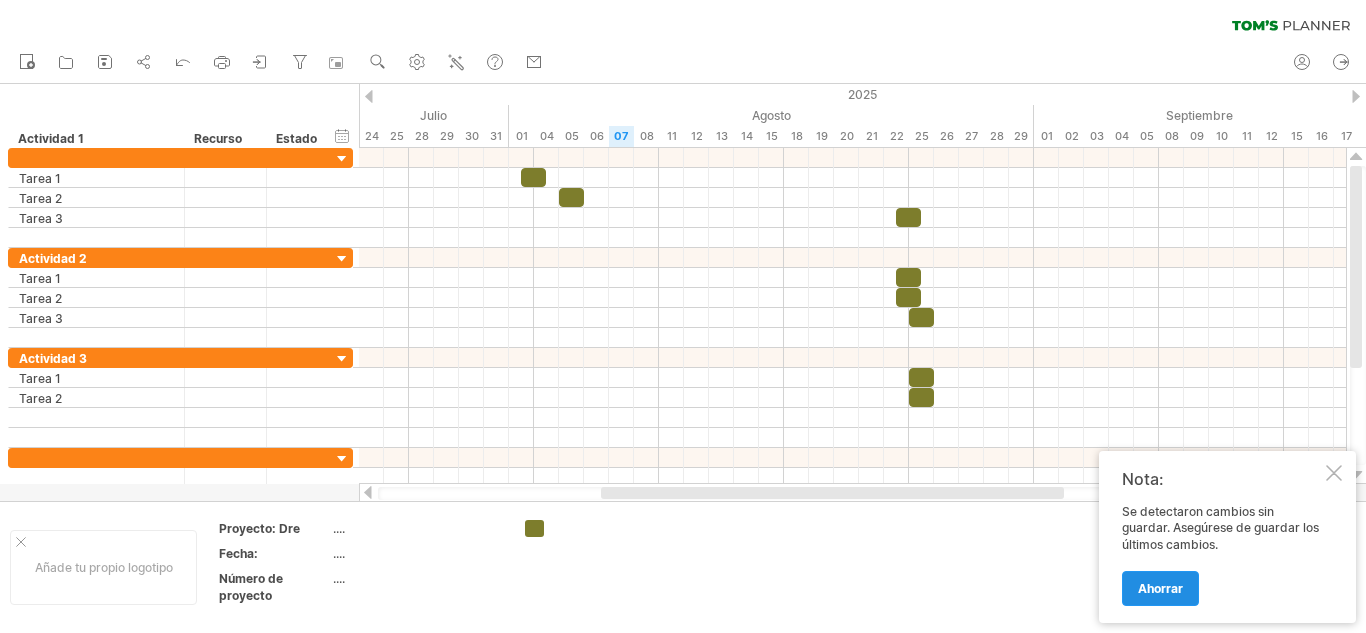 click on "Ahorrar" at bounding box center (1160, 588) 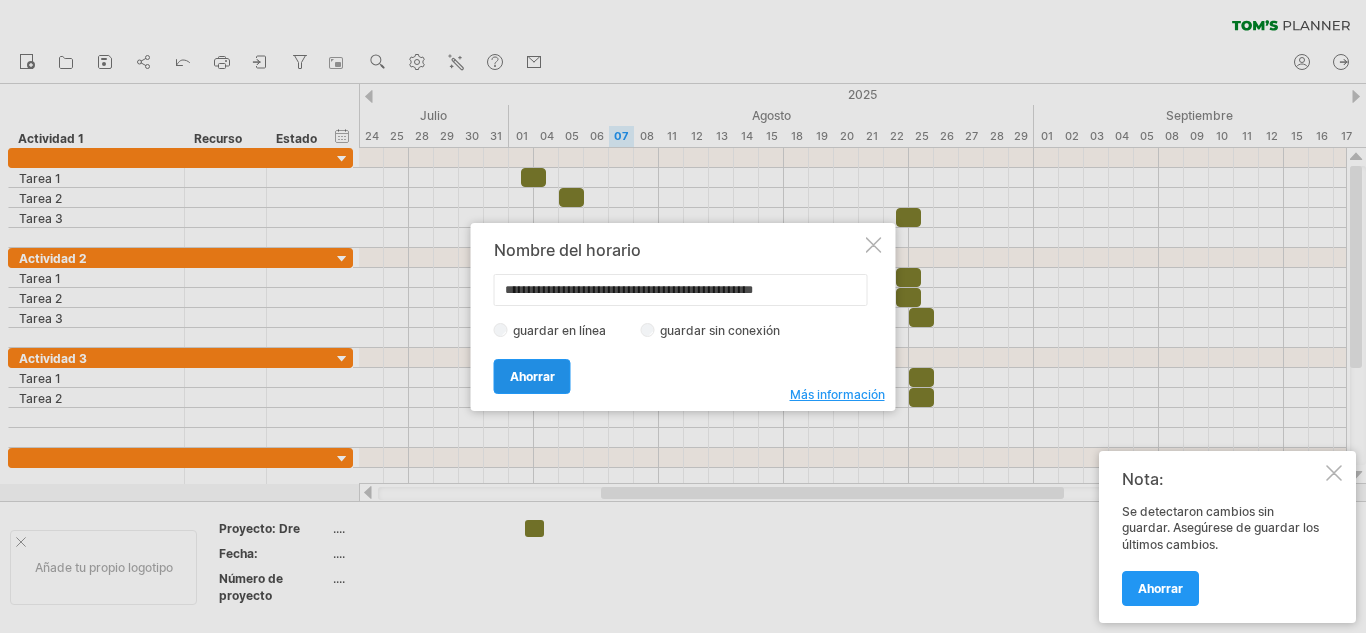 click on "Ahorrar" at bounding box center (532, 376) 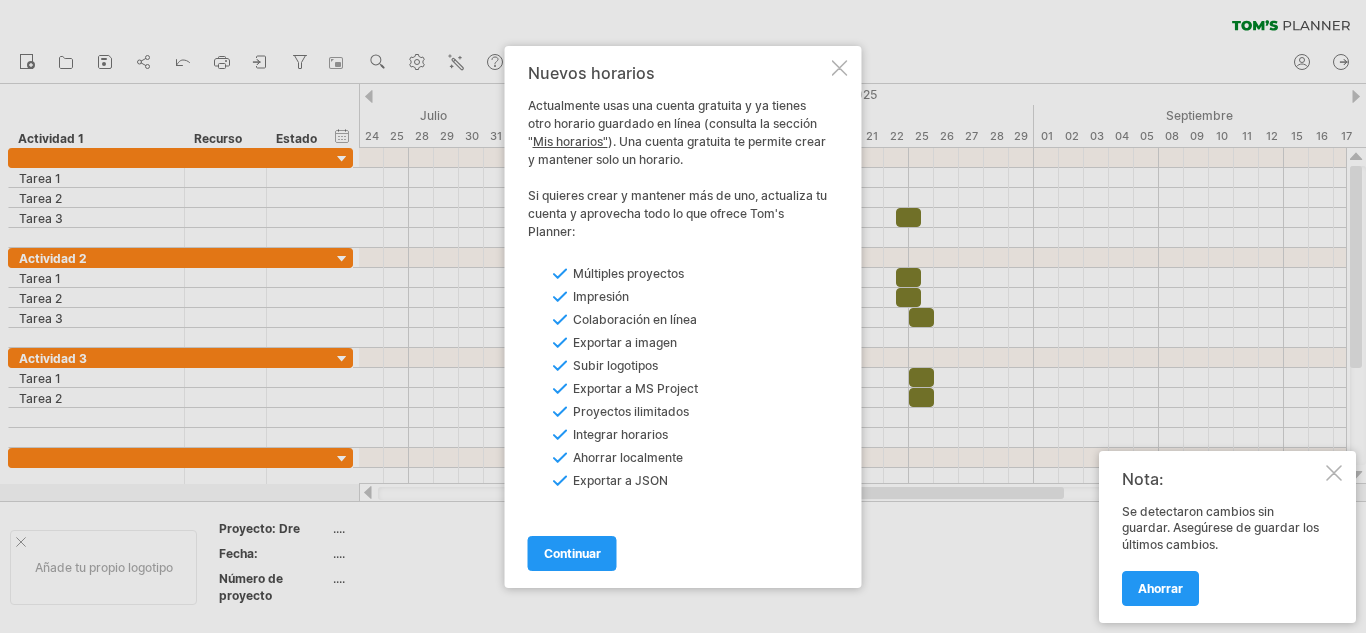 click at bounding box center (840, 68) 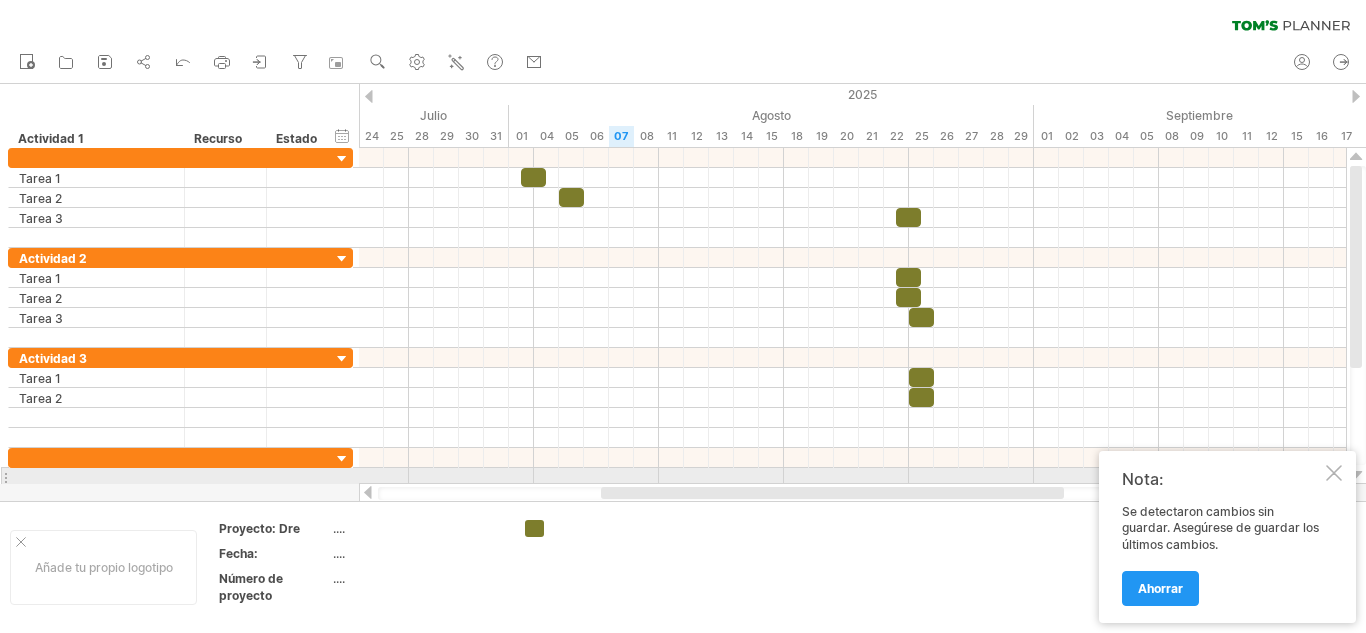 click at bounding box center (1334, 473) 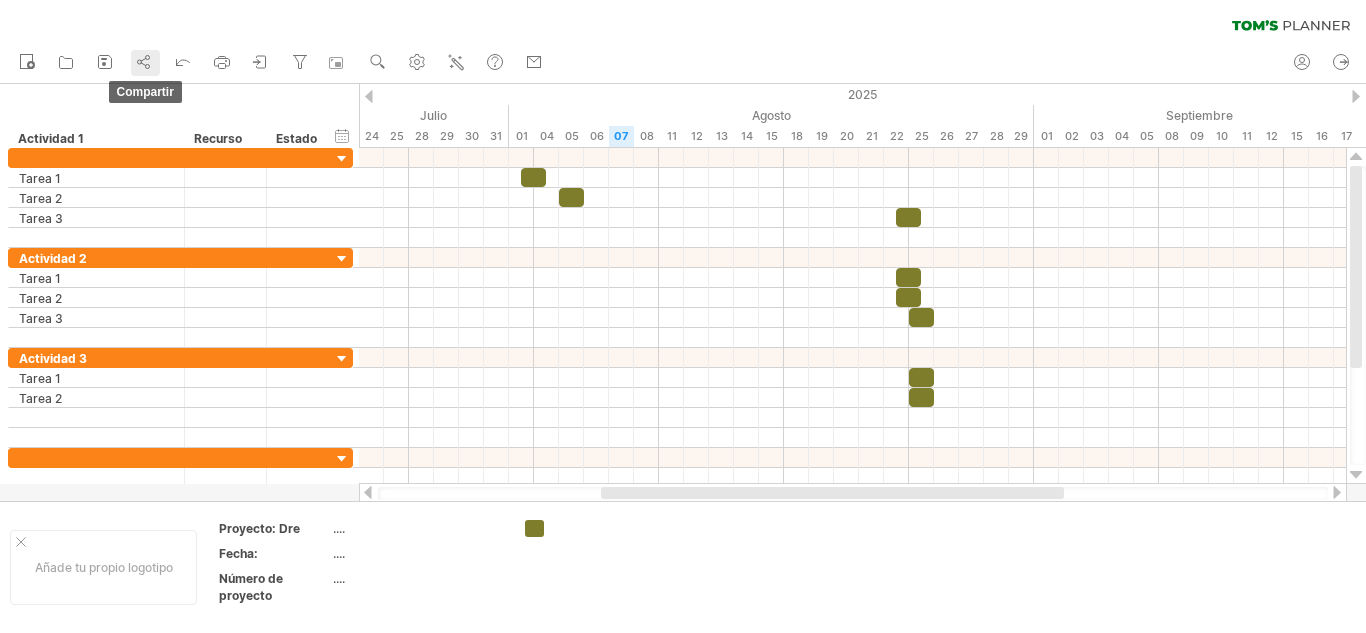click 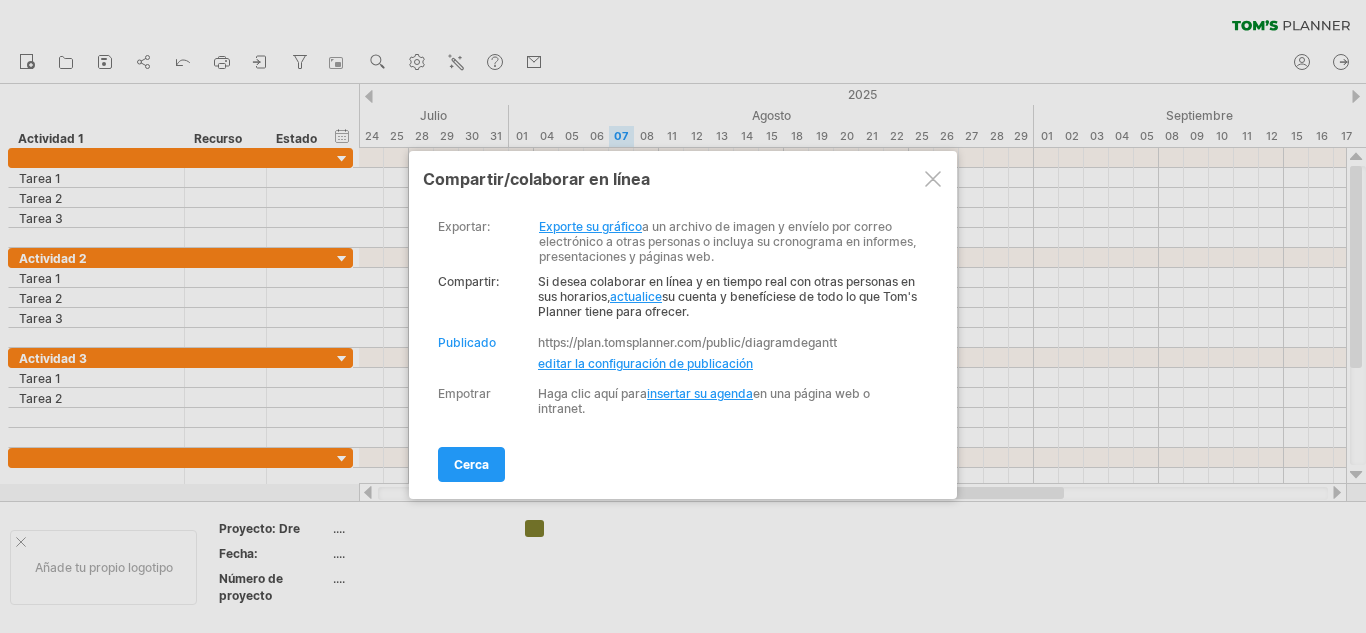 click on "editar la configuración de publicación" at bounding box center [645, 363] 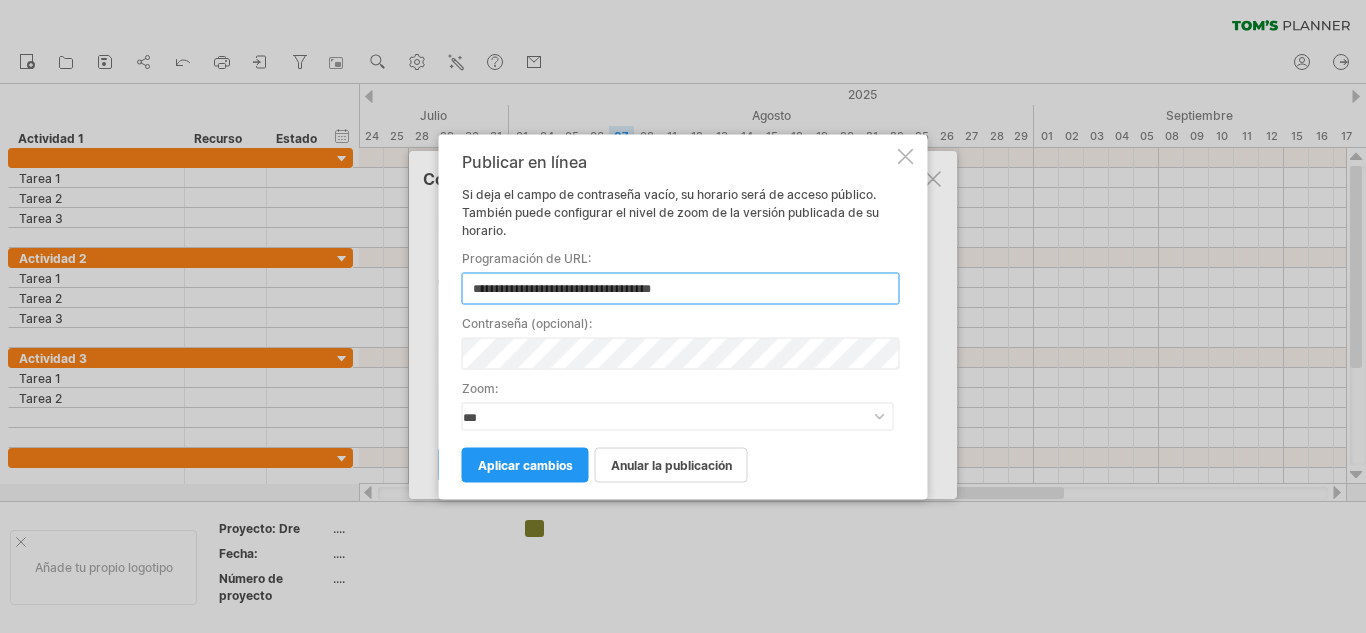 type on "**********" 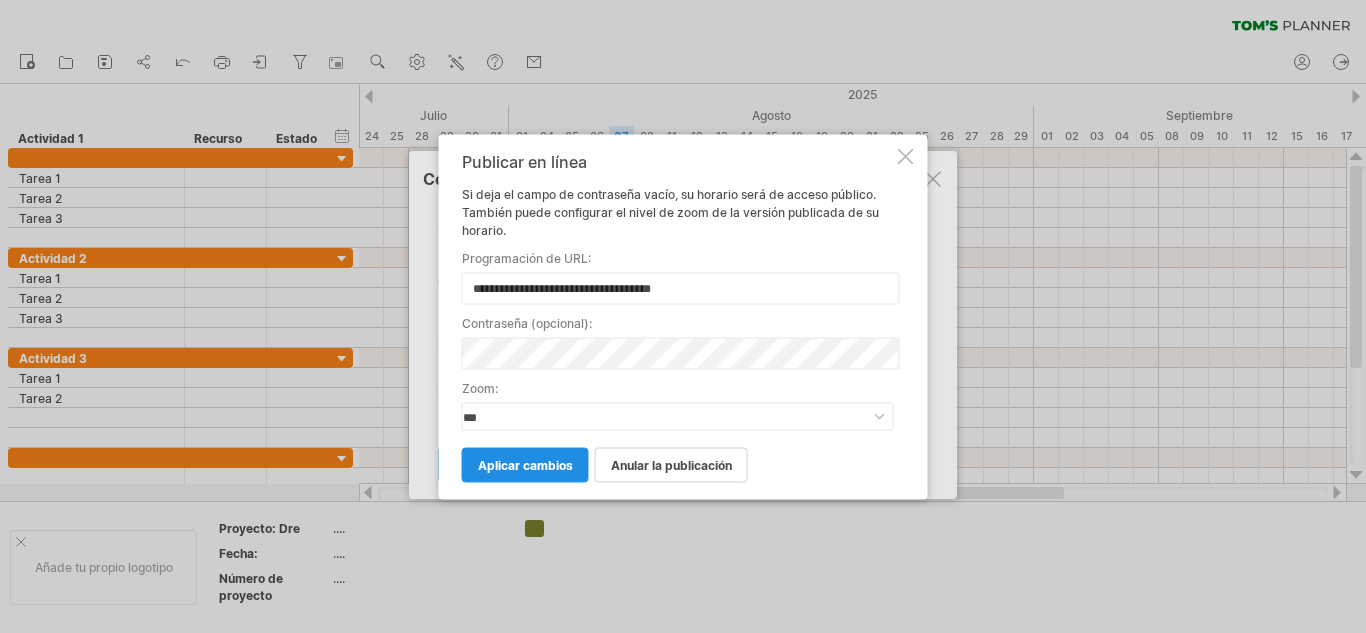 click on "aplicar cambios" at bounding box center [525, 464] 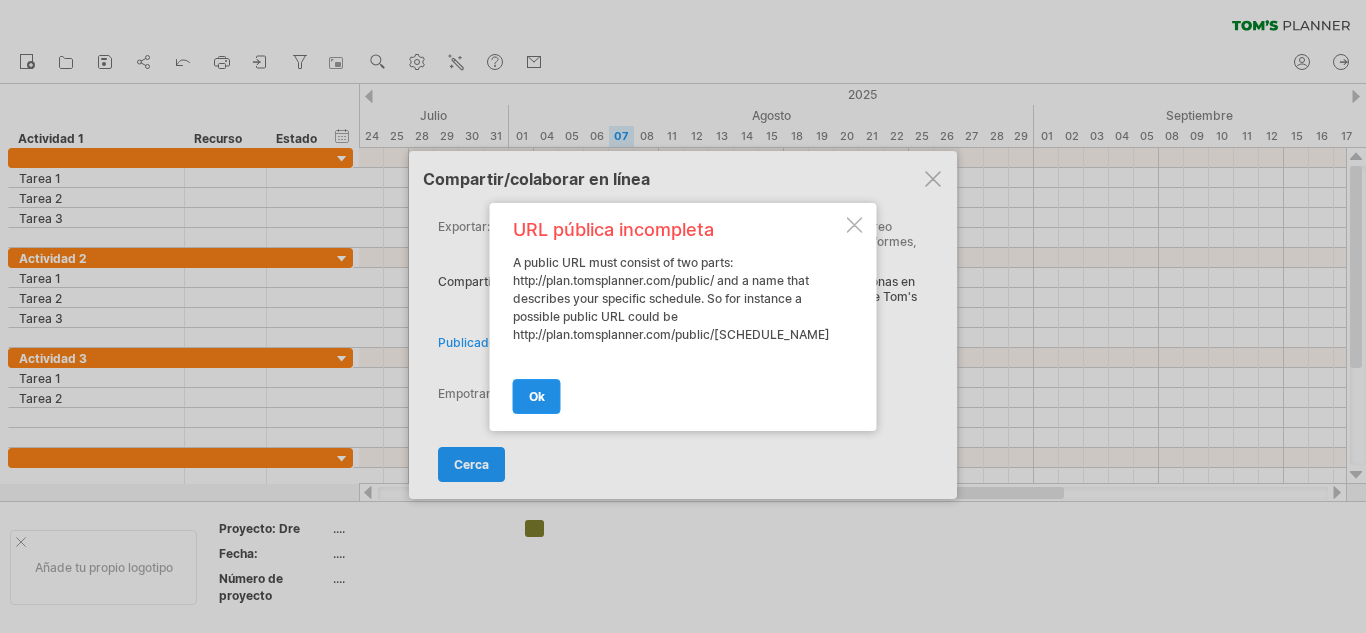 click on "OK" at bounding box center [537, 396] 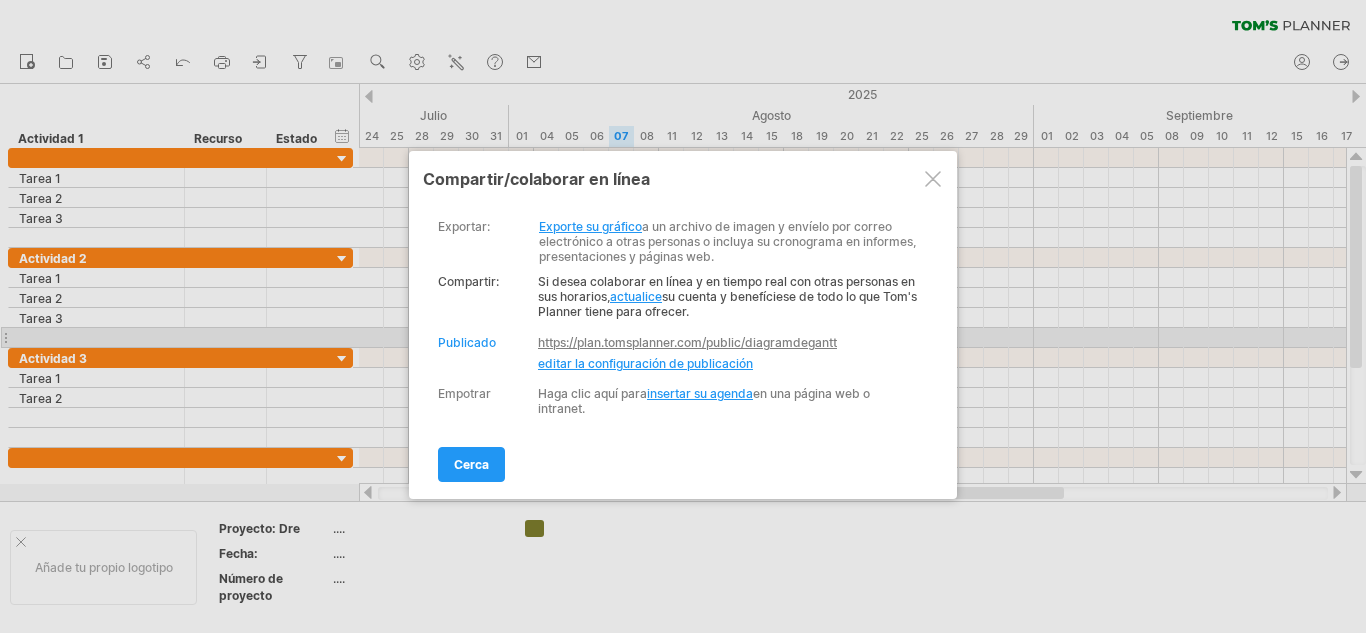 click on "https://plan.tomsplanner.com/public/diagramdegantt" at bounding box center (687, 342) 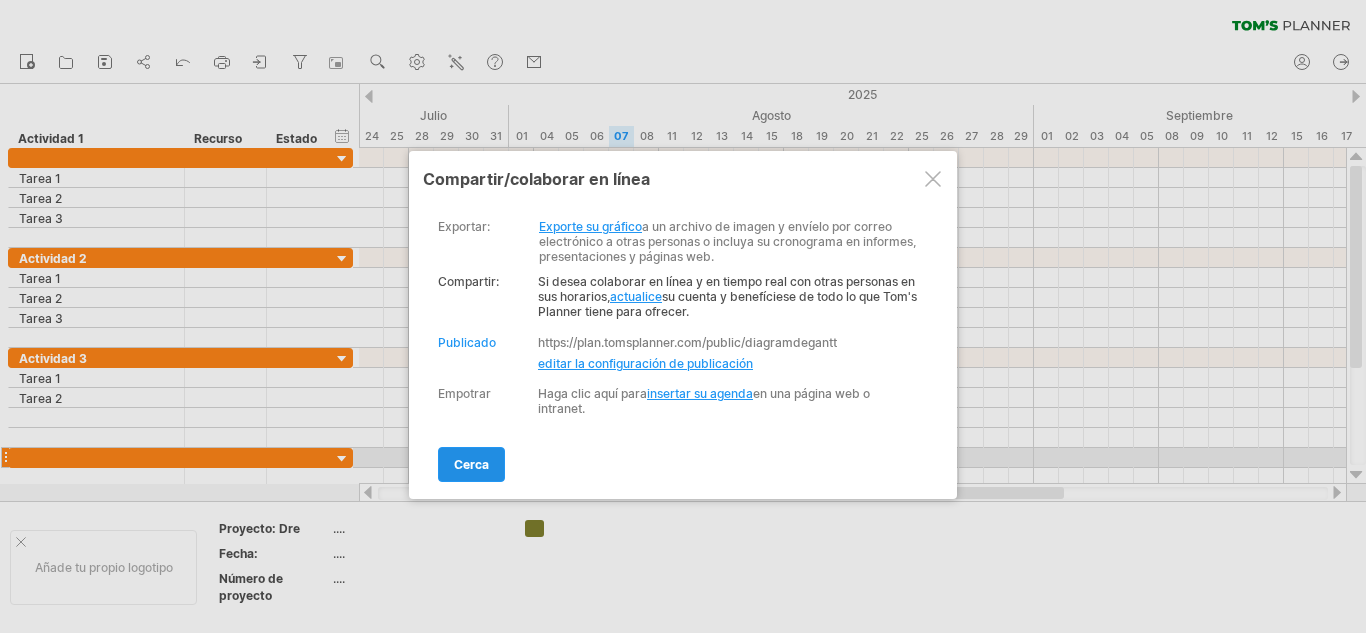 click on "cerca" at bounding box center [471, 464] 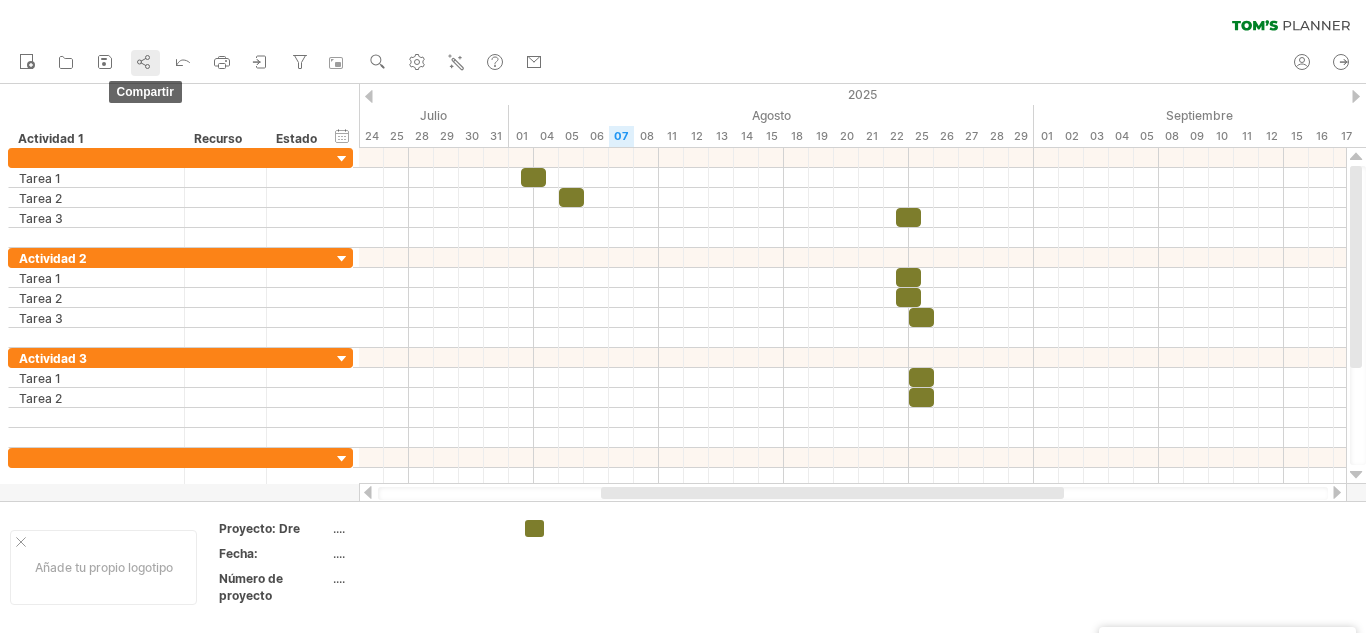 click on "compartir" at bounding box center [145, 63] 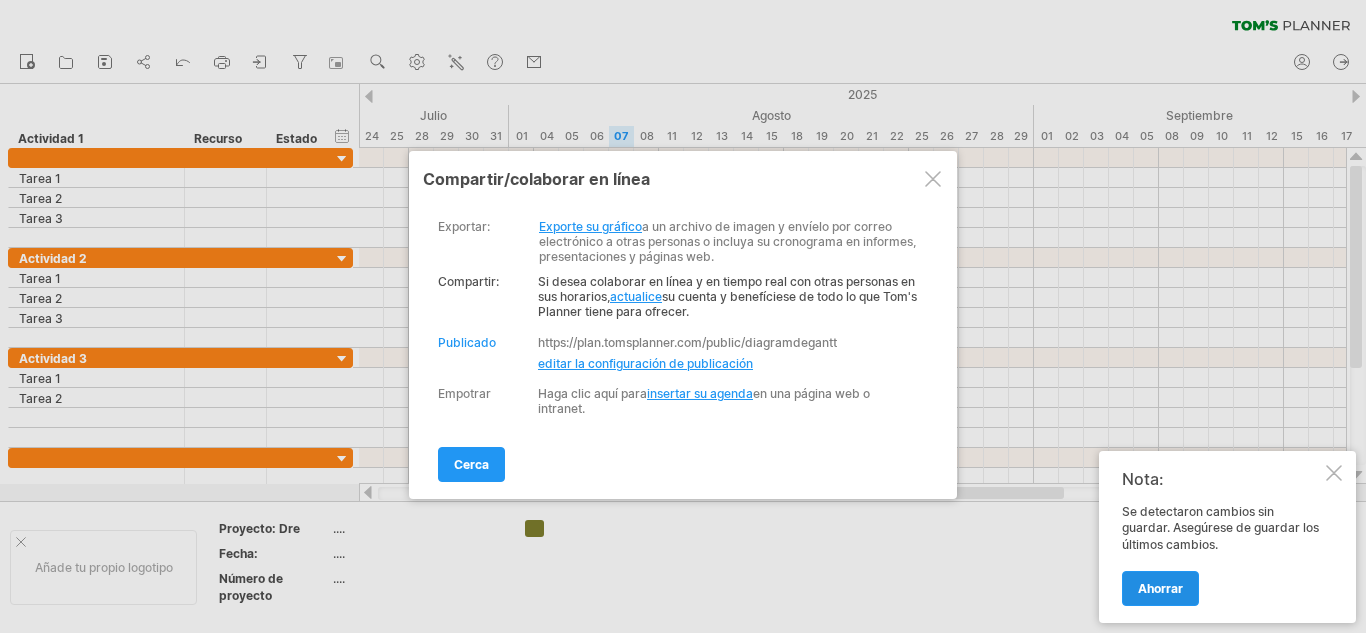 click on "Ahorrar" at bounding box center [1160, 588] 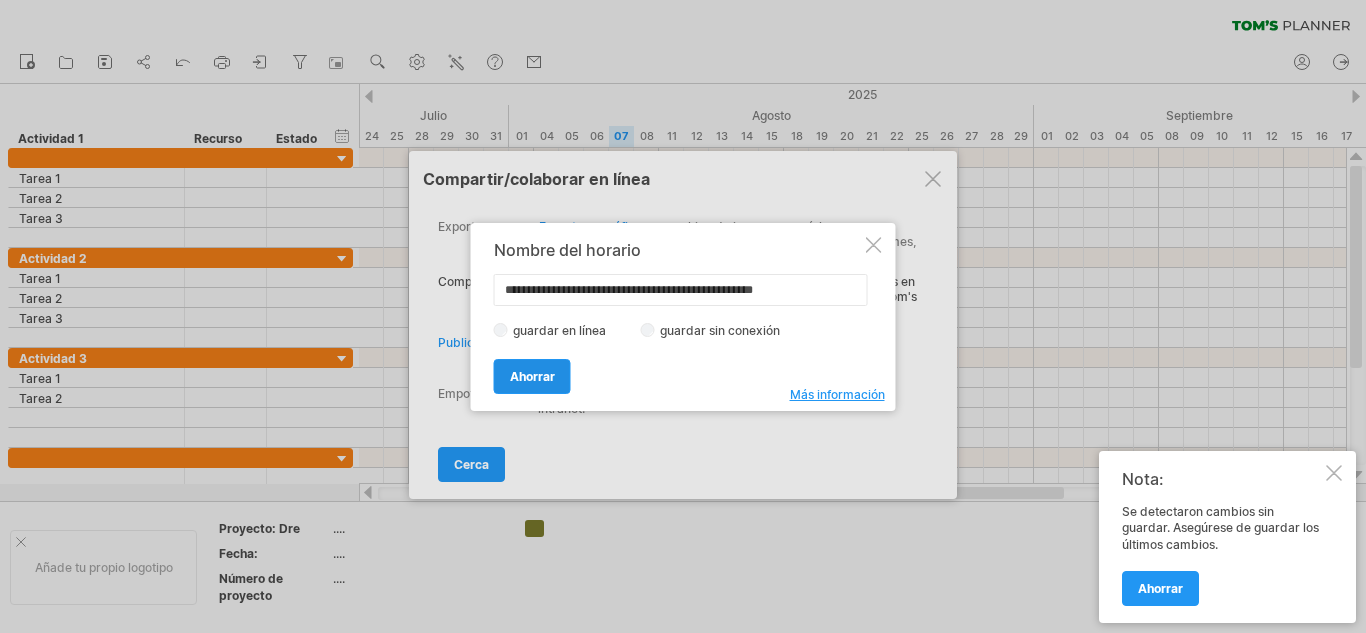 click on "Ahorrar" at bounding box center [532, 376] 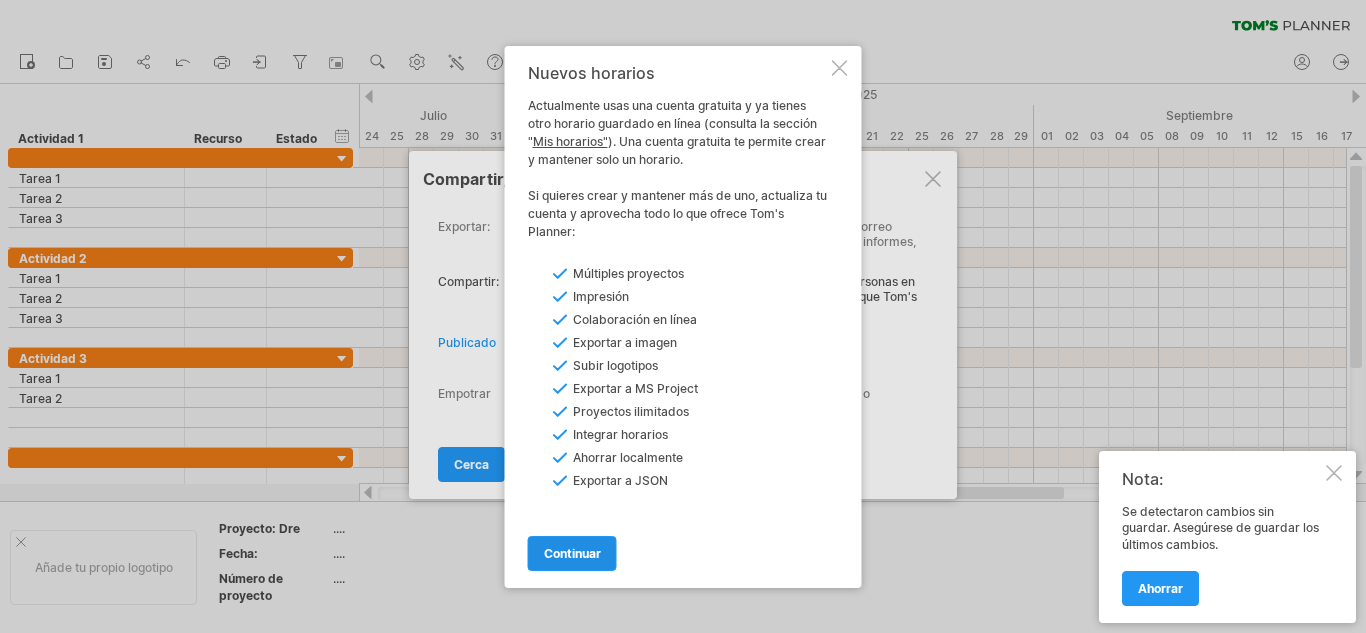 click on "continuar" at bounding box center [572, 553] 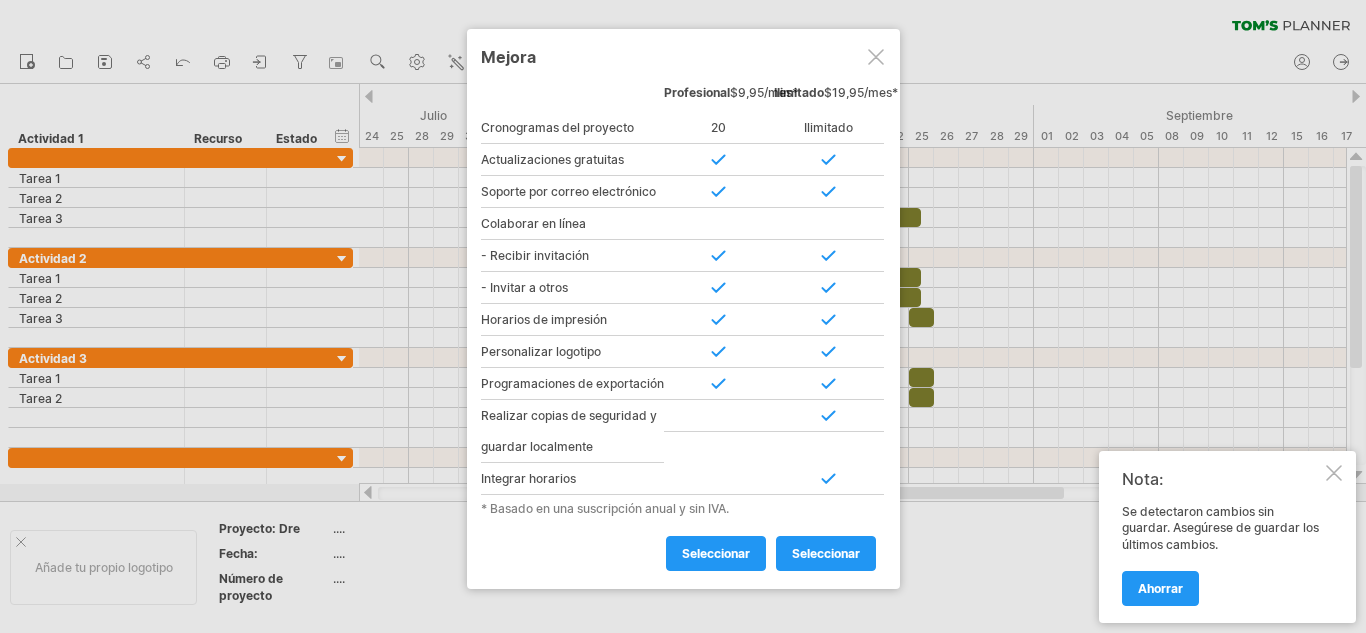 click at bounding box center [876, 57] 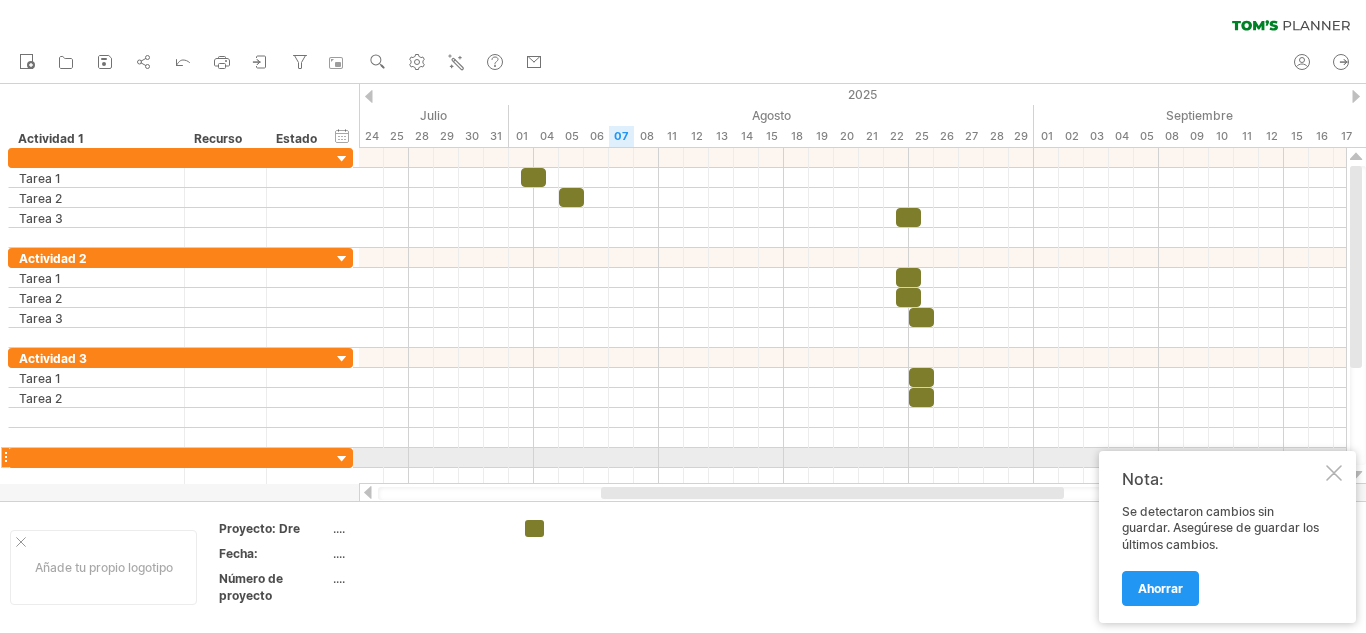click at bounding box center [1334, 473] 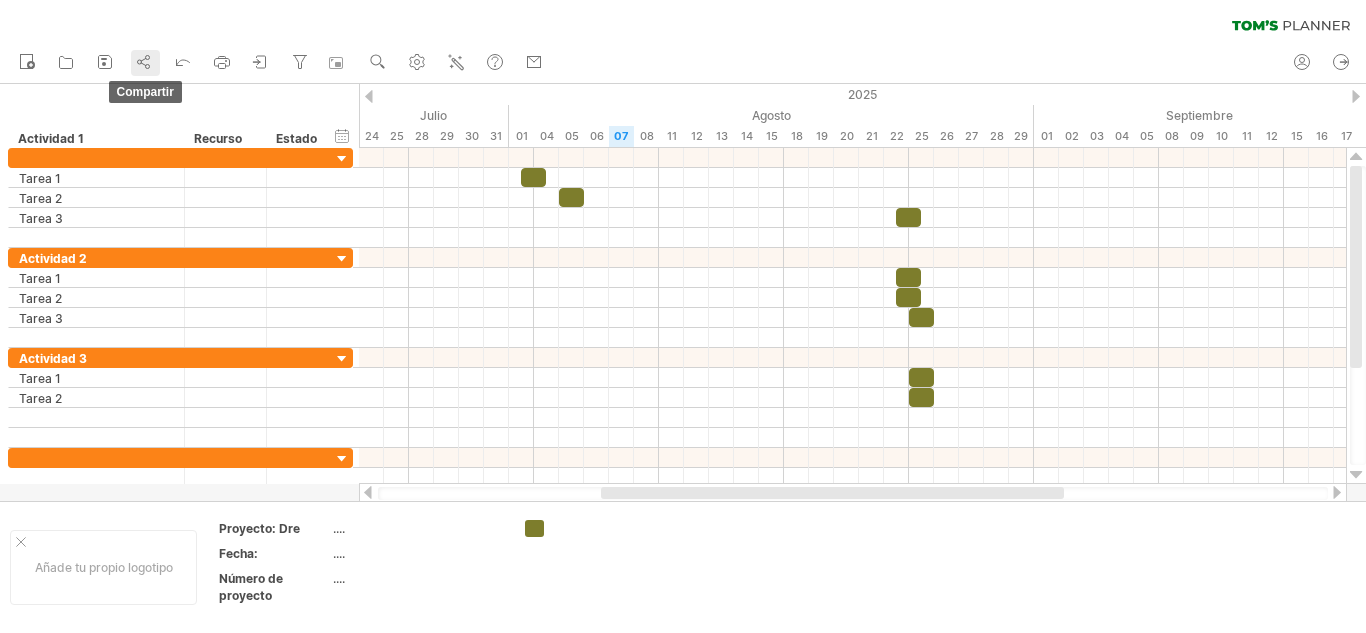 click 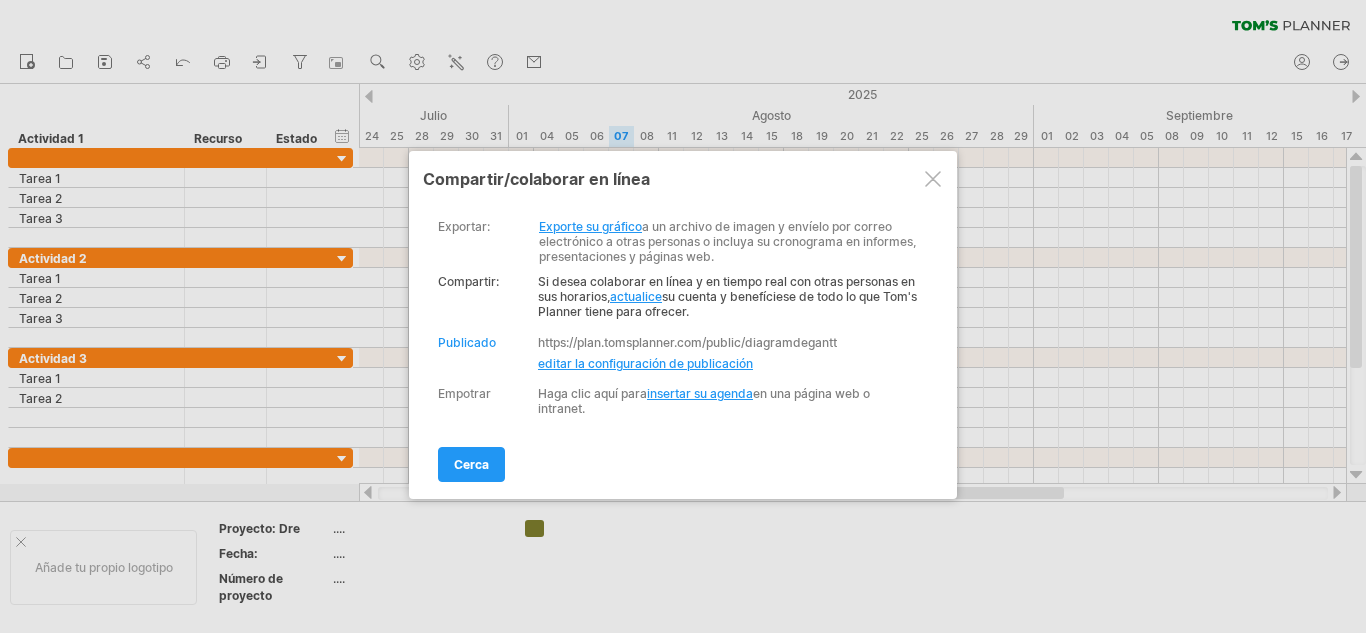 click on "editar la configuración de publicación" at bounding box center [645, 363] 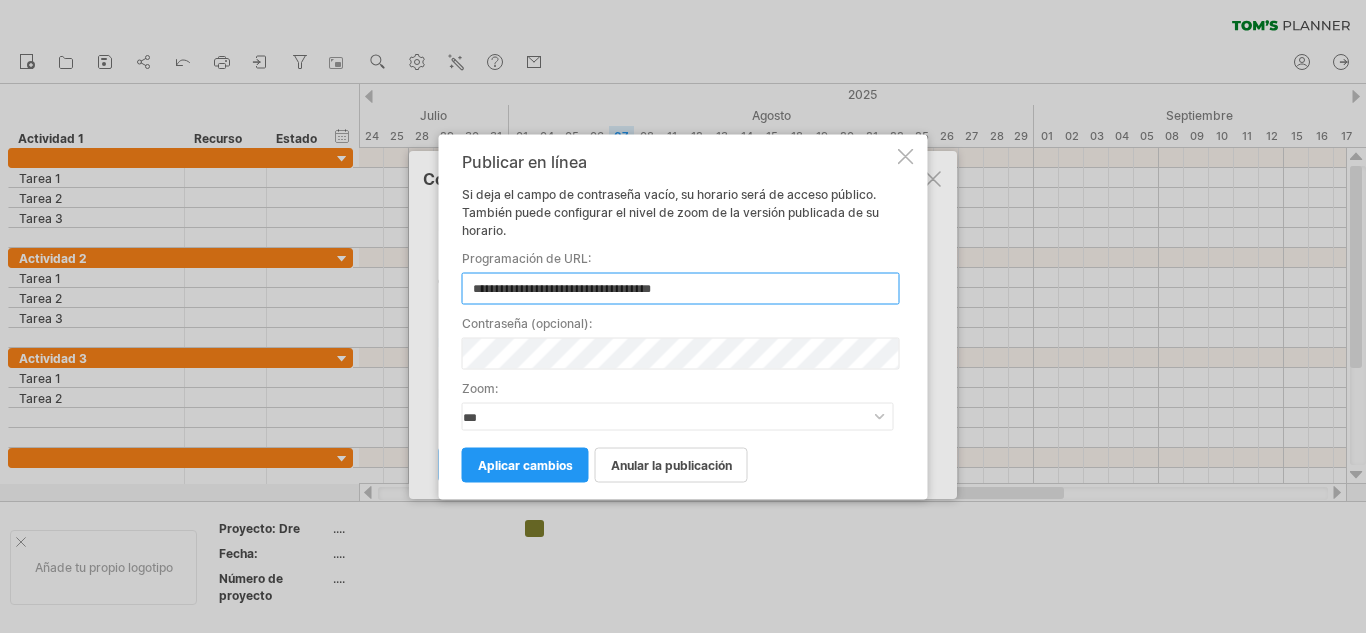 type on "**********" 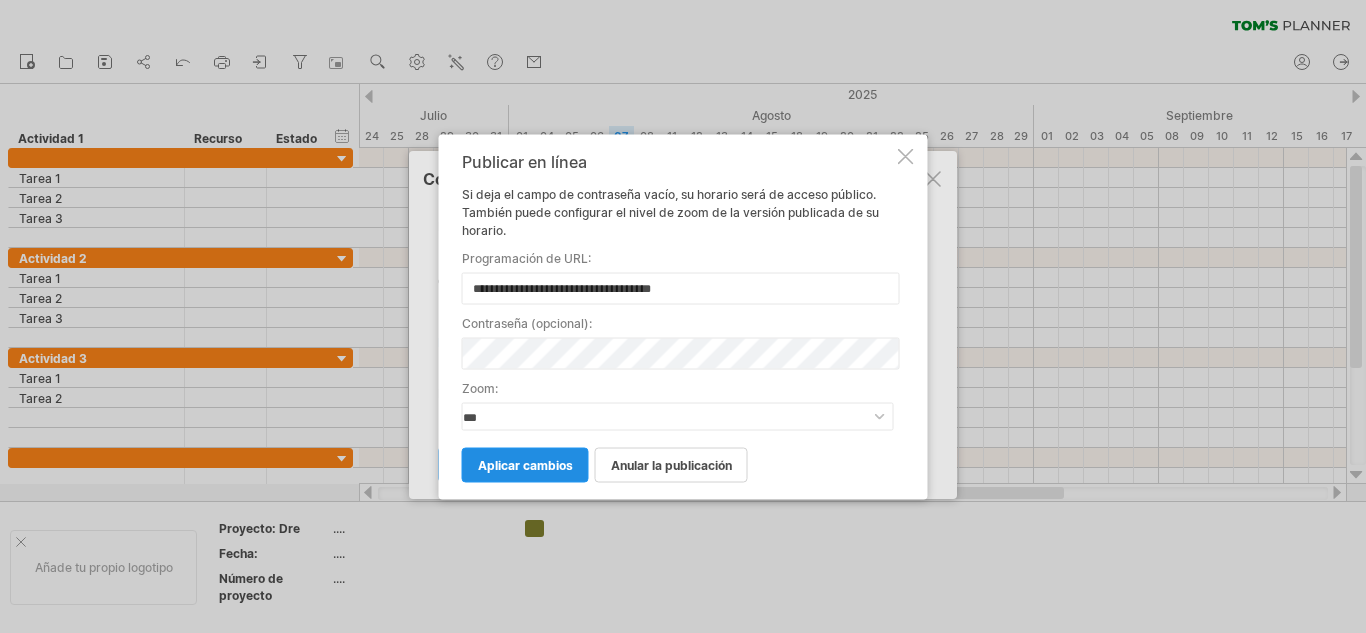 click on "aplicar cambios" at bounding box center [525, 464] 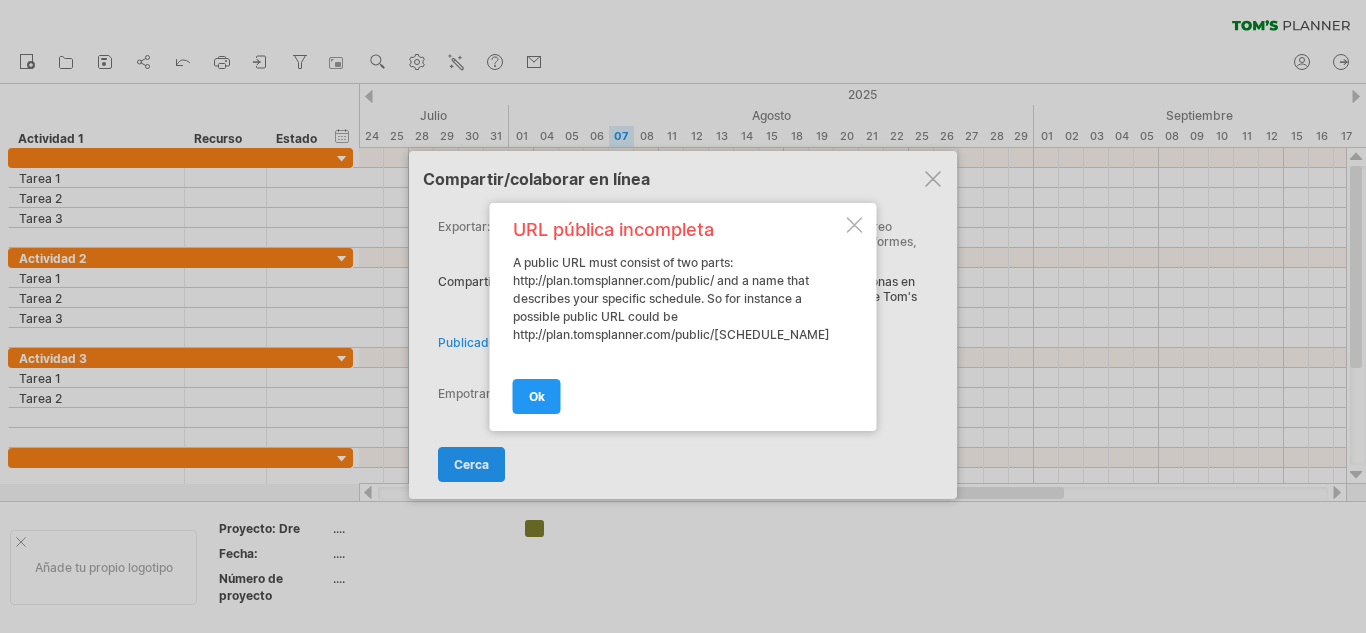 click on "OK" at bounding box center (537, 396) 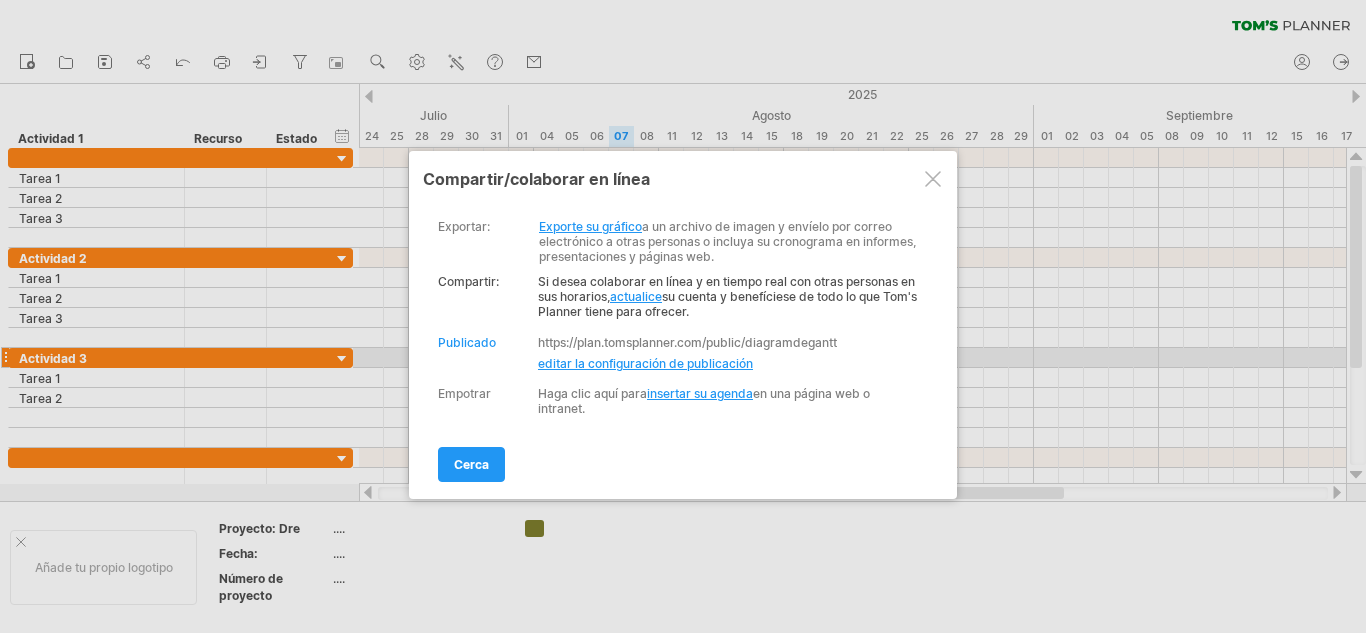 click on "editar la configuración de publicación" at bounding box center [645, 363] 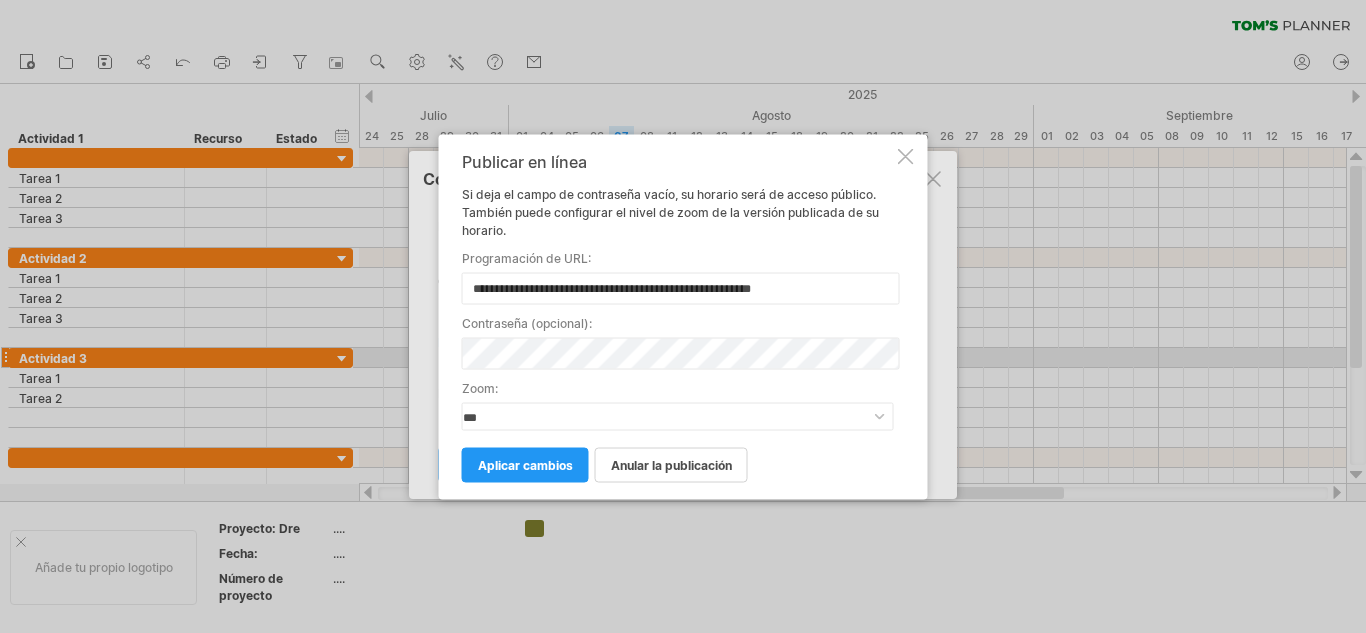 type on "**********" 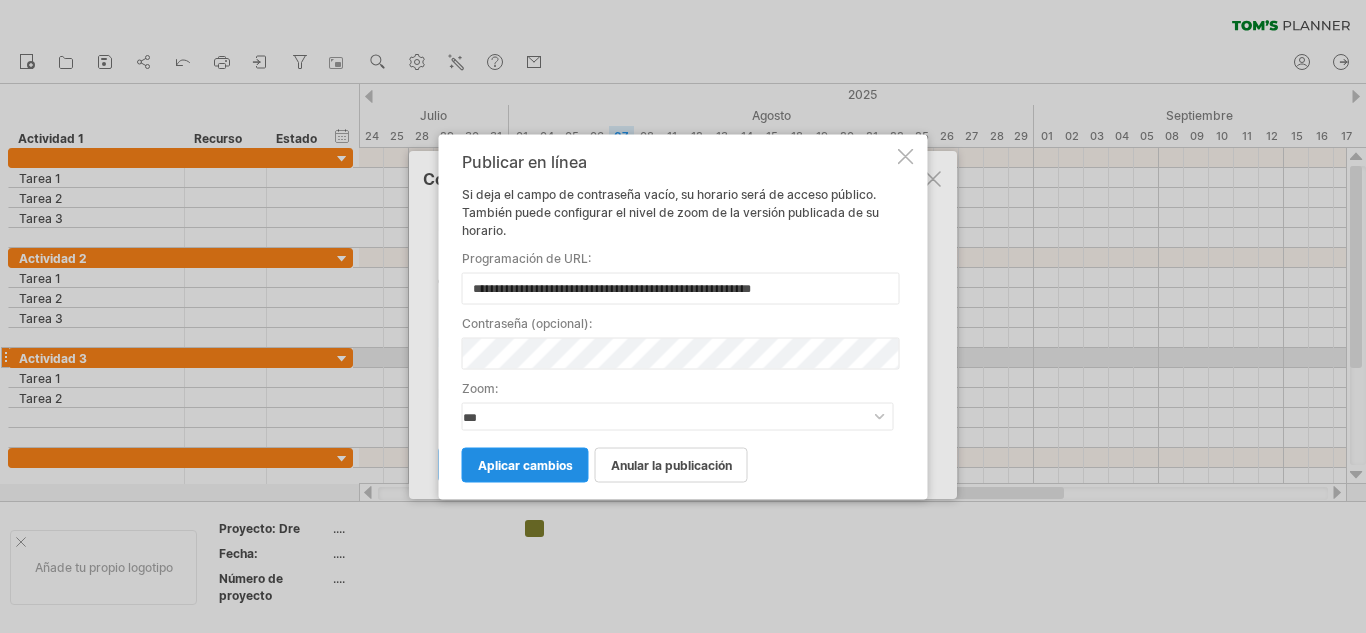 click on "aplicar cambios" at bounding box center (525, 464) 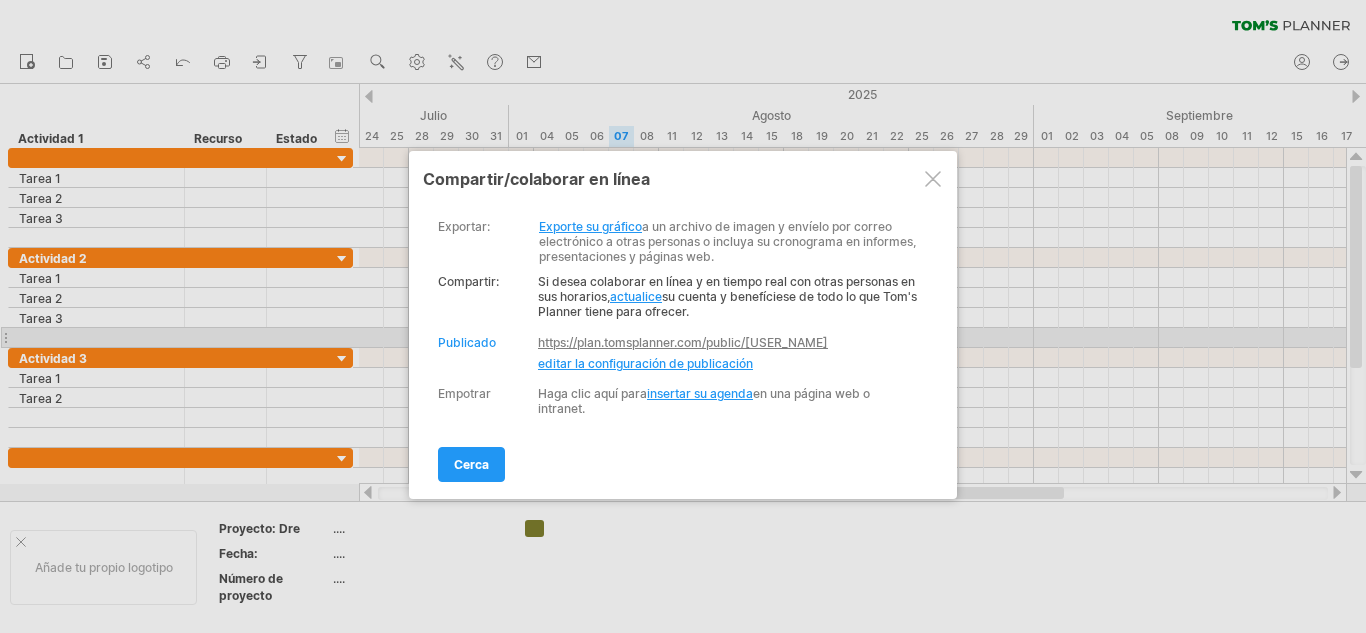 click on "https://plan.tomsplanner.com/public/[USER_NAME]" at bounding box center [683, 342] 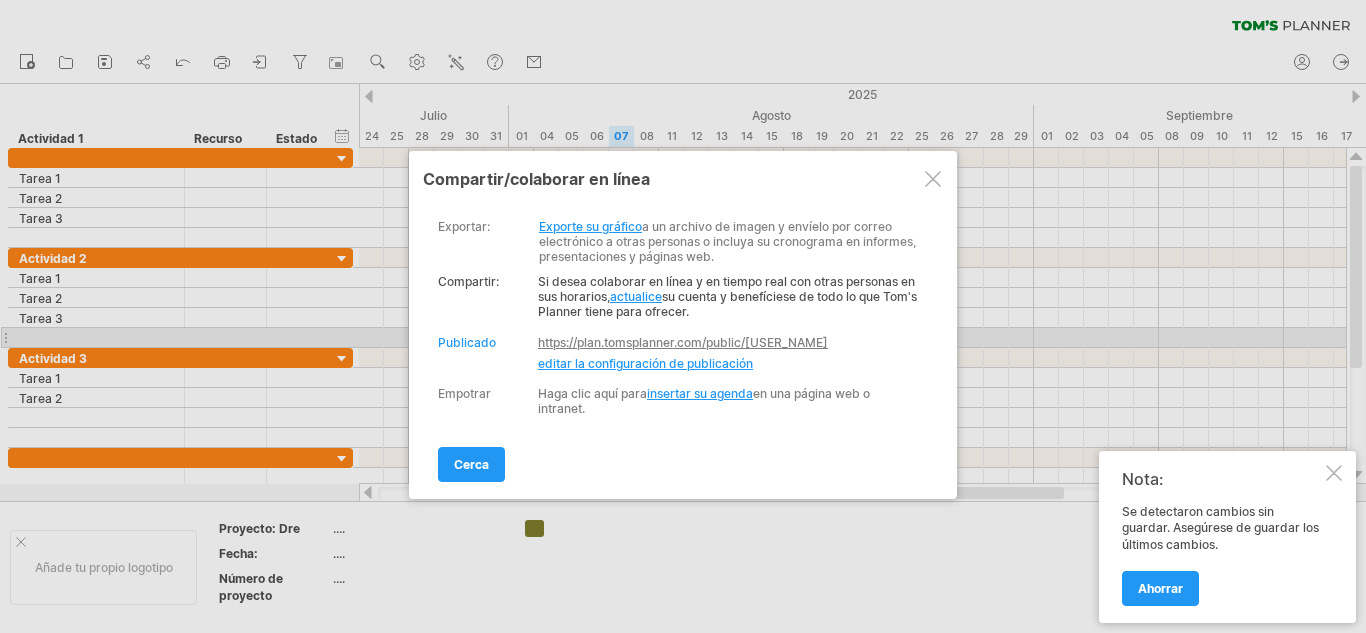 drag, startPoint x: 536, startPoint y: 342, endPoint x: 635, endPoint y: 345, distance: 99.04544 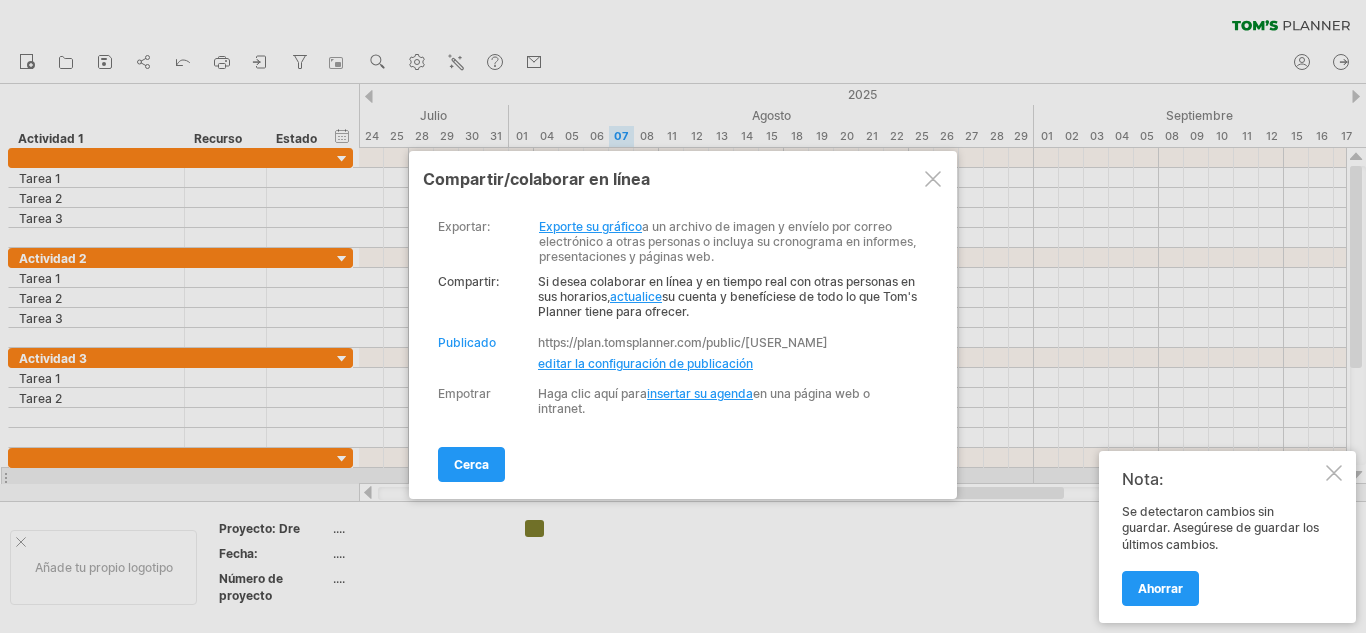 click at bounding box center [1334, 473] 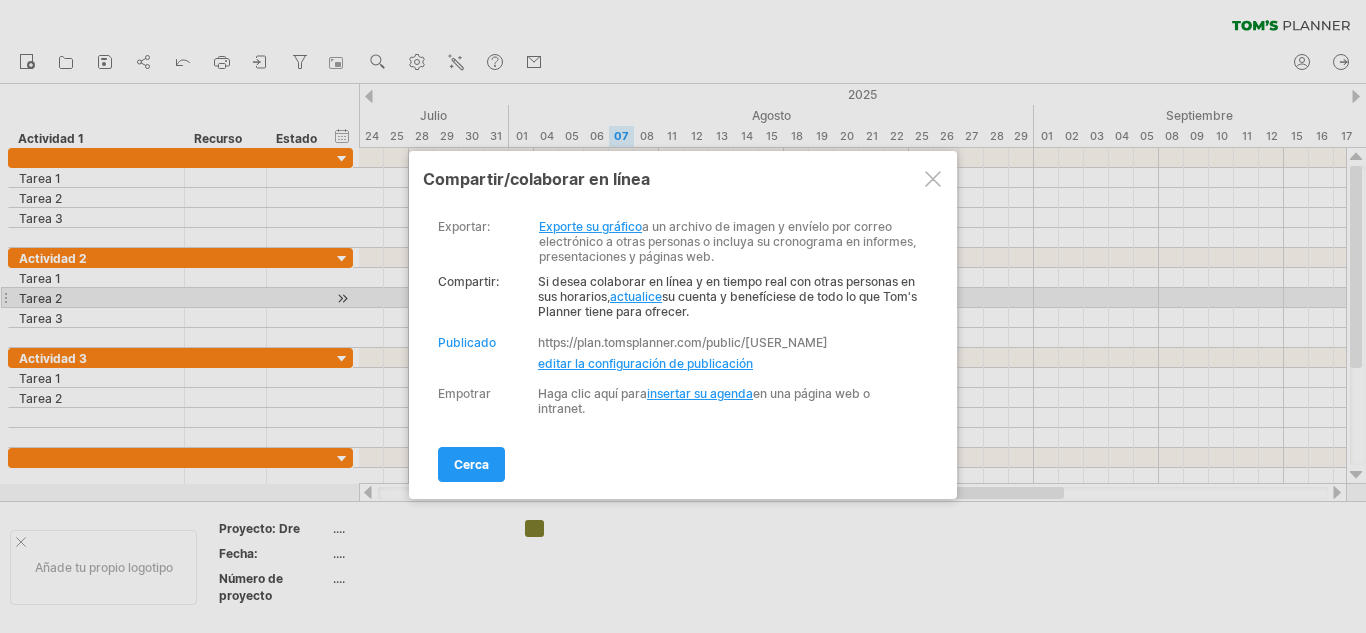 click on "actualice" at bounding box center (636, 296) 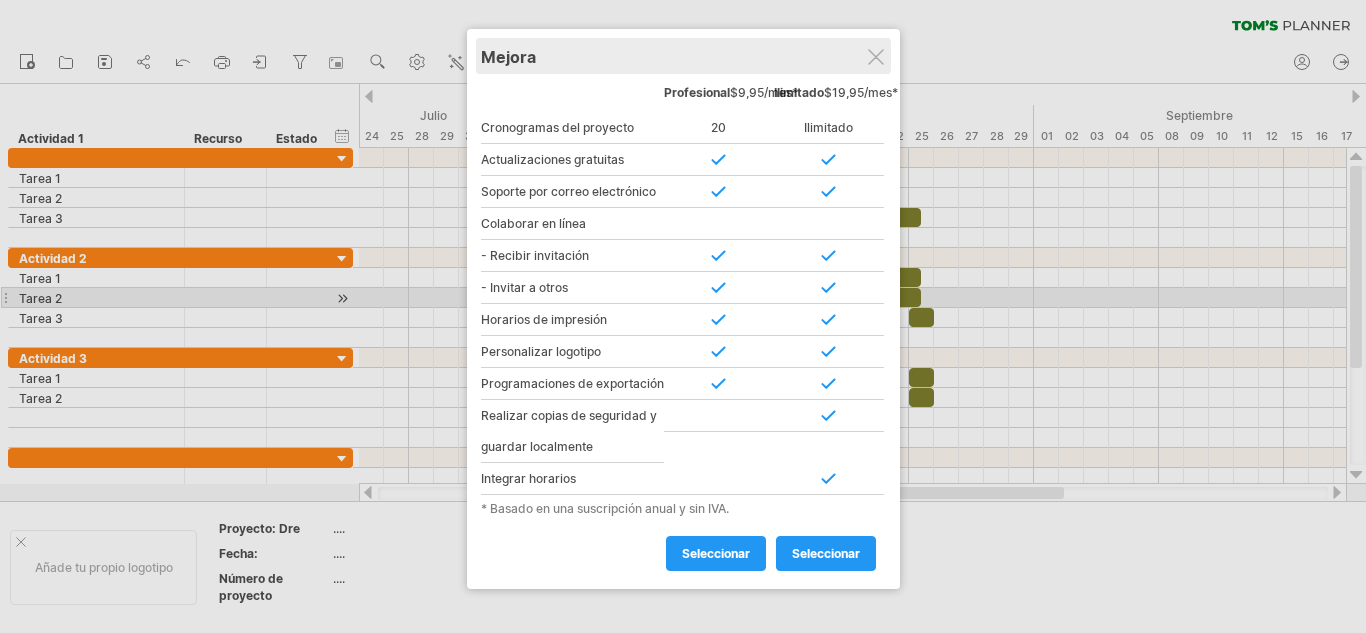 click on "Upgrade
Personal
Free
Professional  $9.95/month*
Unlimited  $19.95/month*
Project timelines
1
20
Unlimited
Project timelines
Depending on account type, you can have (and share) multiple schedules simultaneously. Export" at bounding box center [683, 309] 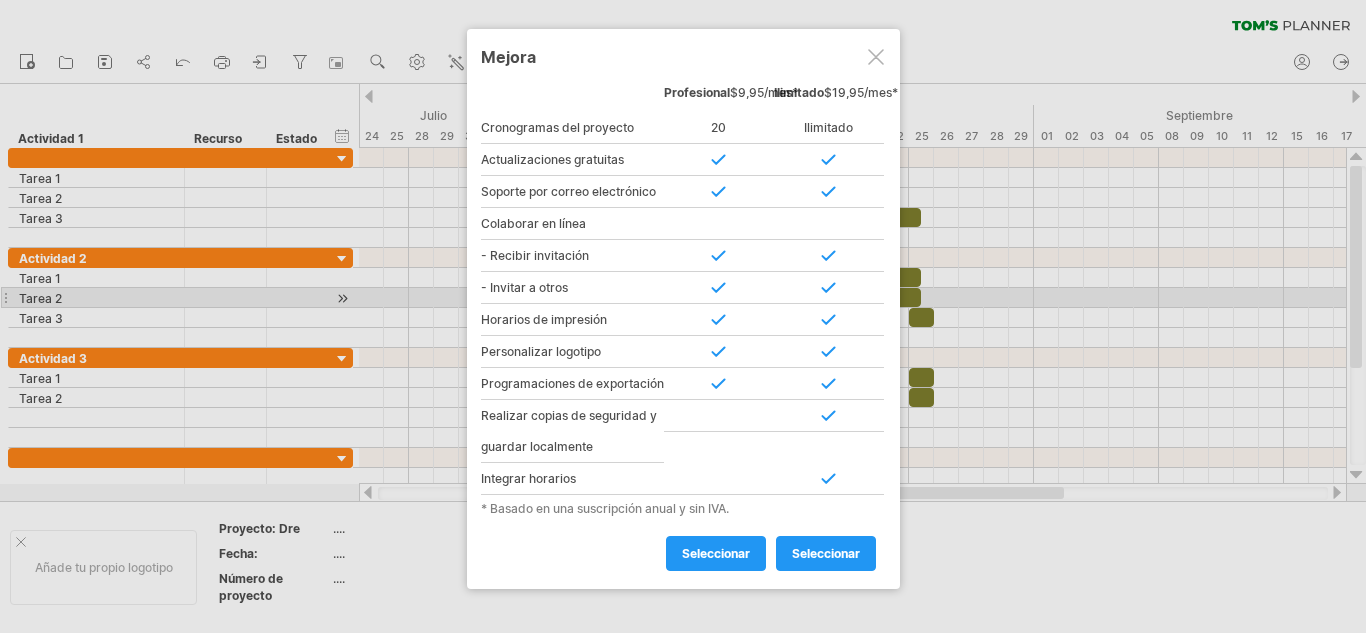 click at bounding box center (876, 57) 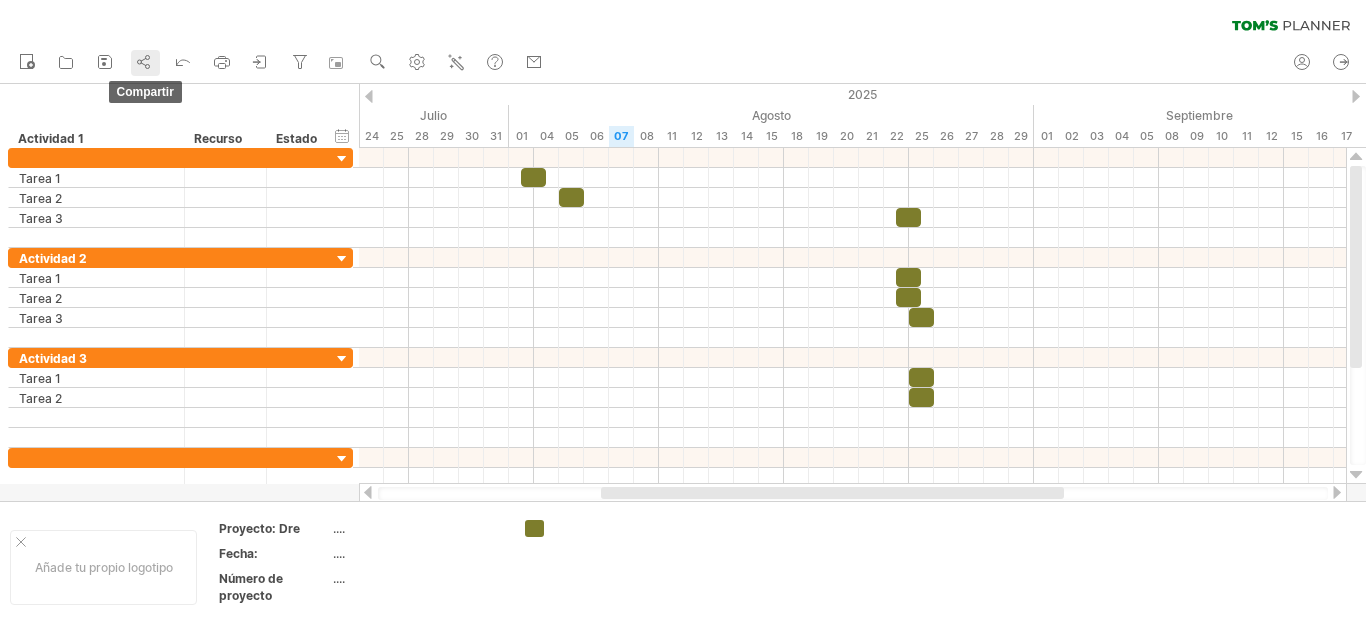click 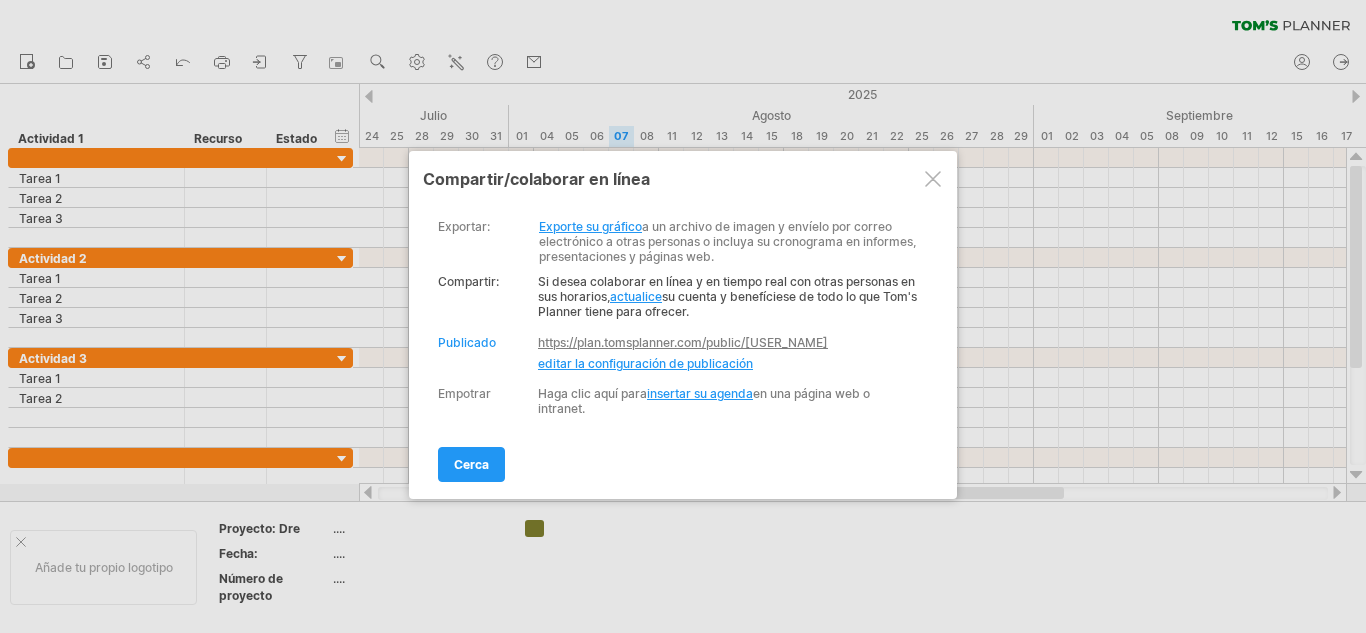 click on "https://plan.tomsplanner.com/public/[USER_NAME]" at bounding box center [683, 342] 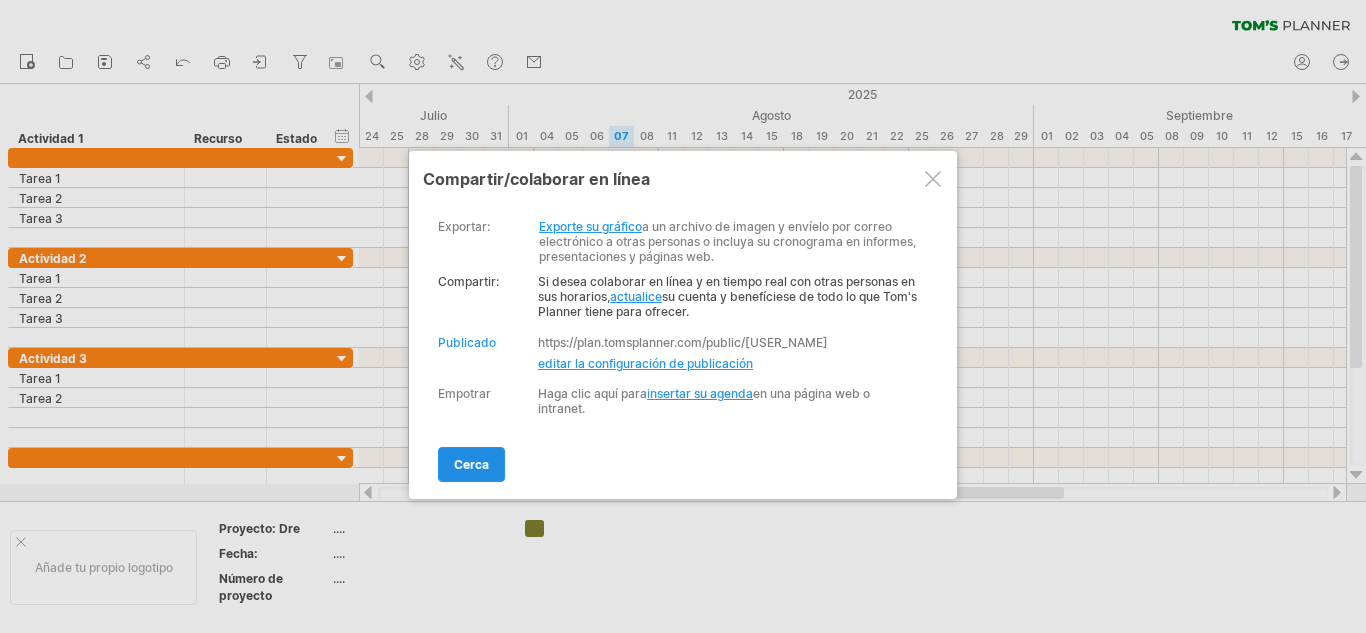 click on "cerca" at bounding box center (471, 464) 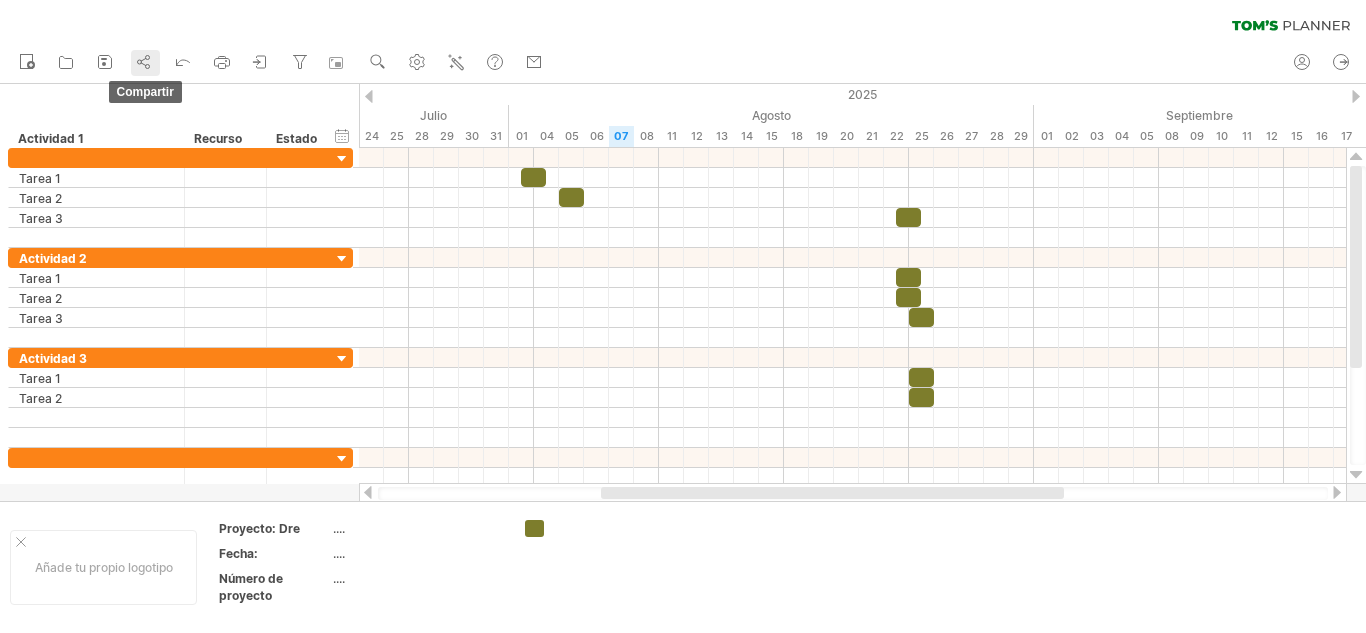 click 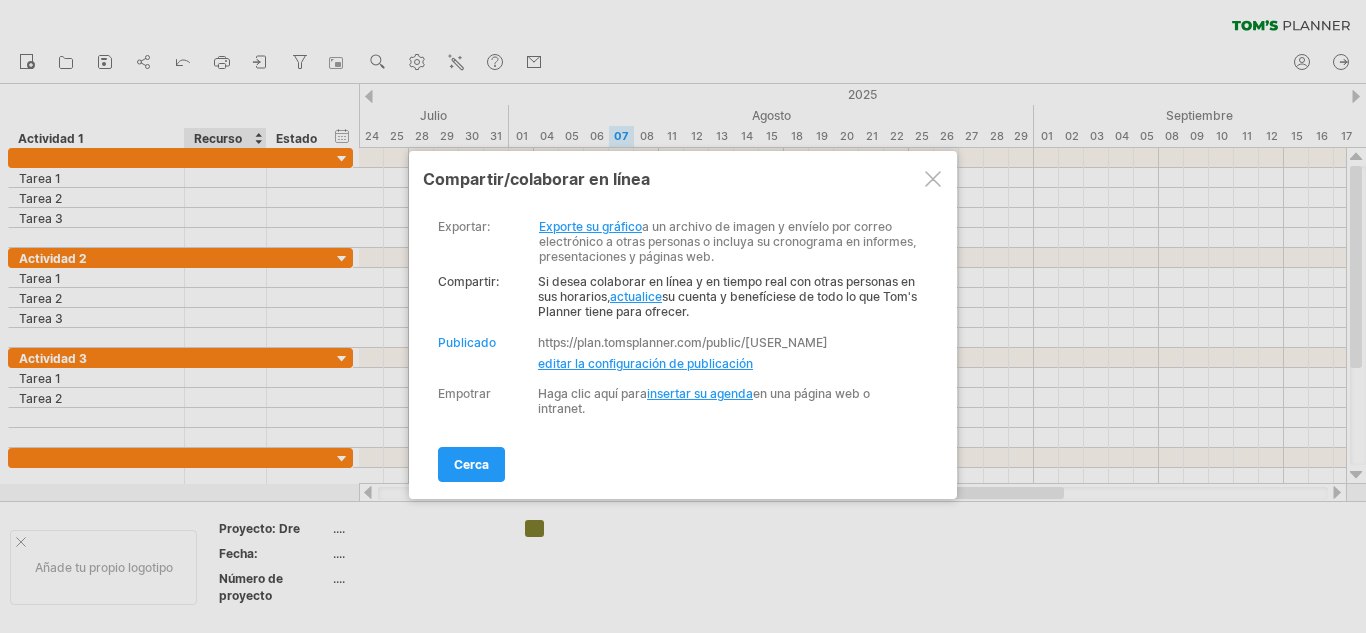 drag, startPoint x: 530, startPoint y: 343, endPoint x: 904, endPoint y: 338, distance: 374.03342 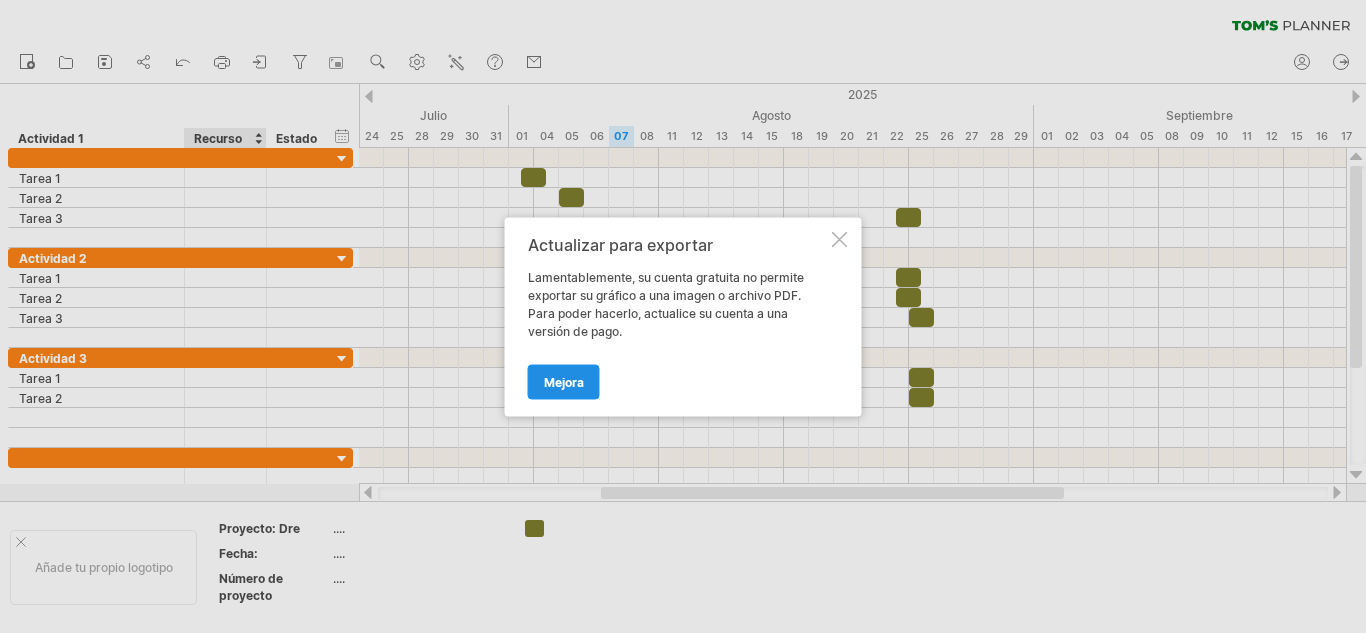 click on "Mejora" at bounding box center (564, 381) 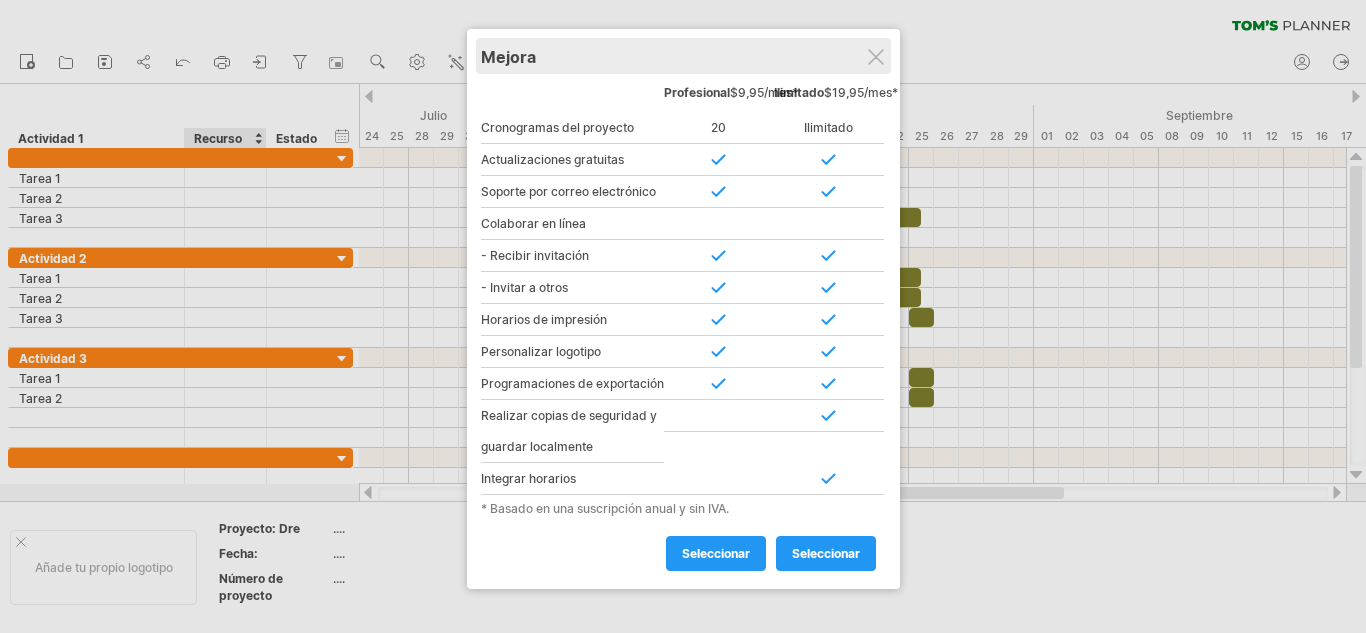 click on "Mejora" at bounding box center [683, 56] 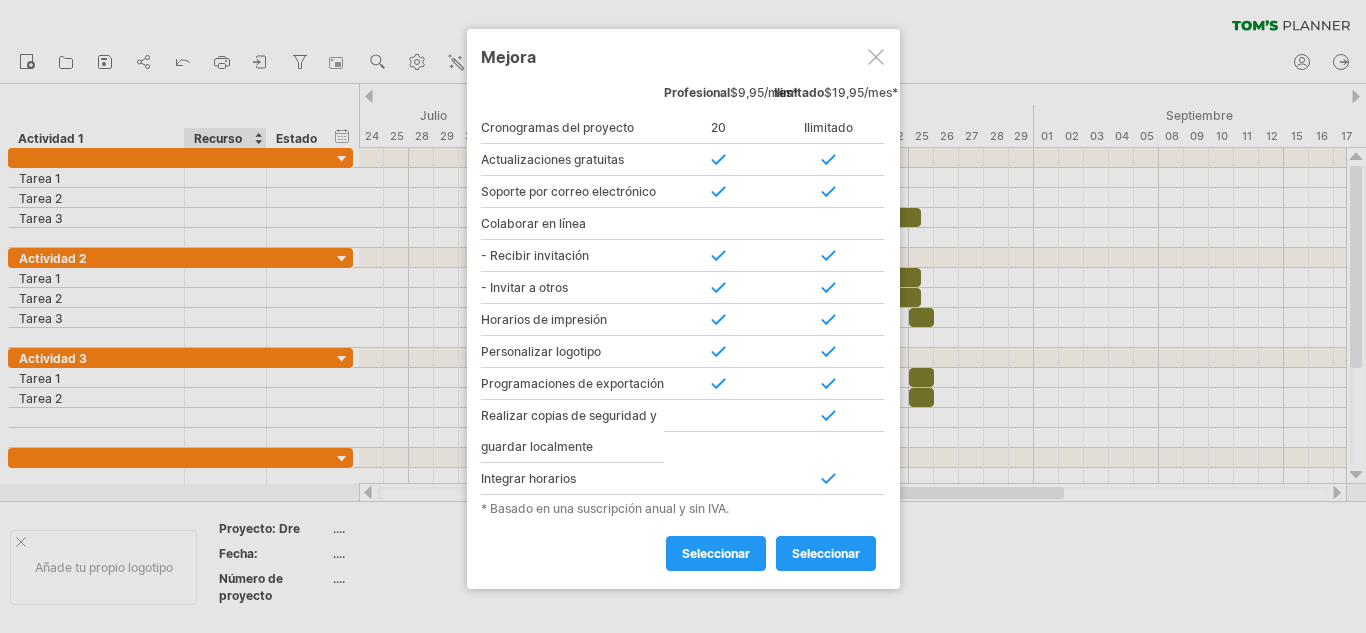 click at bounding box center (876, 57) 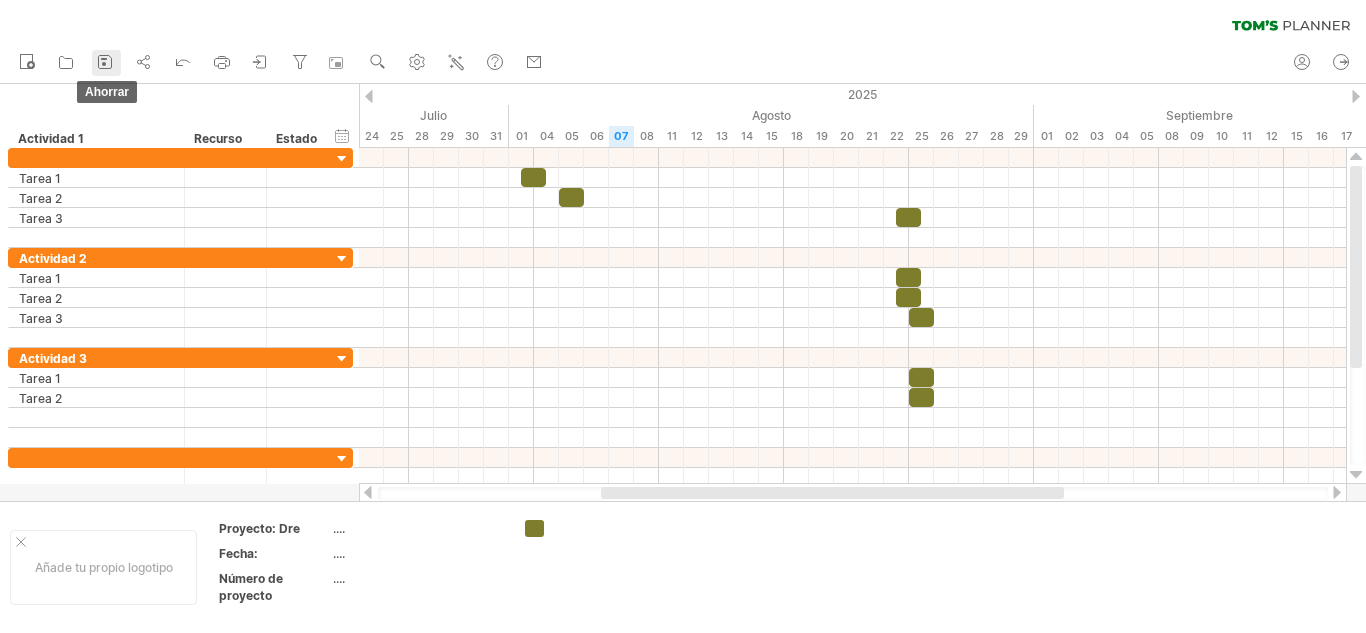 click 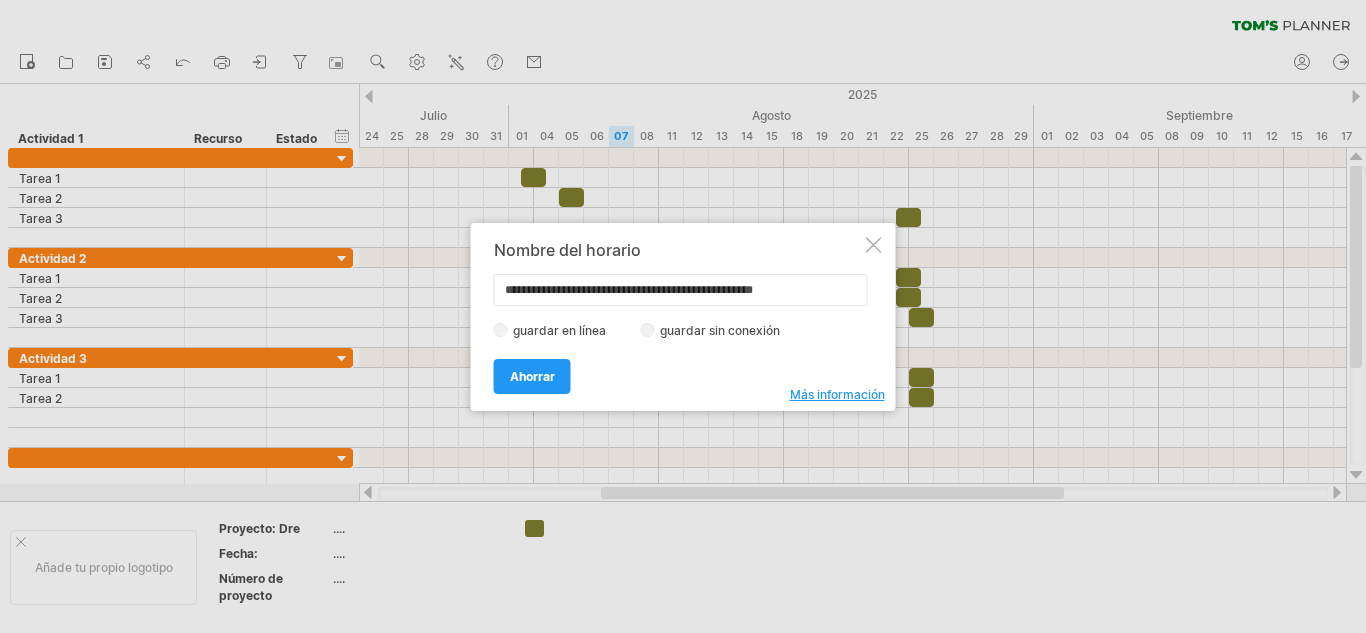 click on "guardar sin conexión" at bounding box center (720, 330) 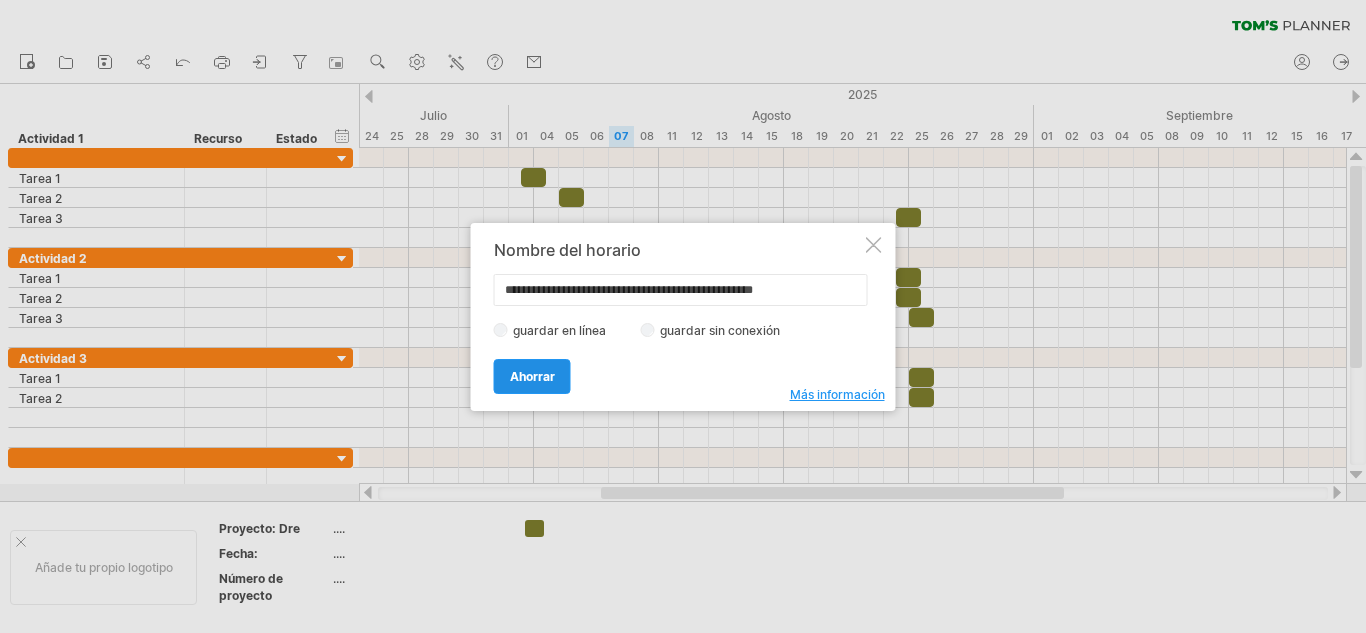 click on "Ahorrar" at bounding box center [532, 376] 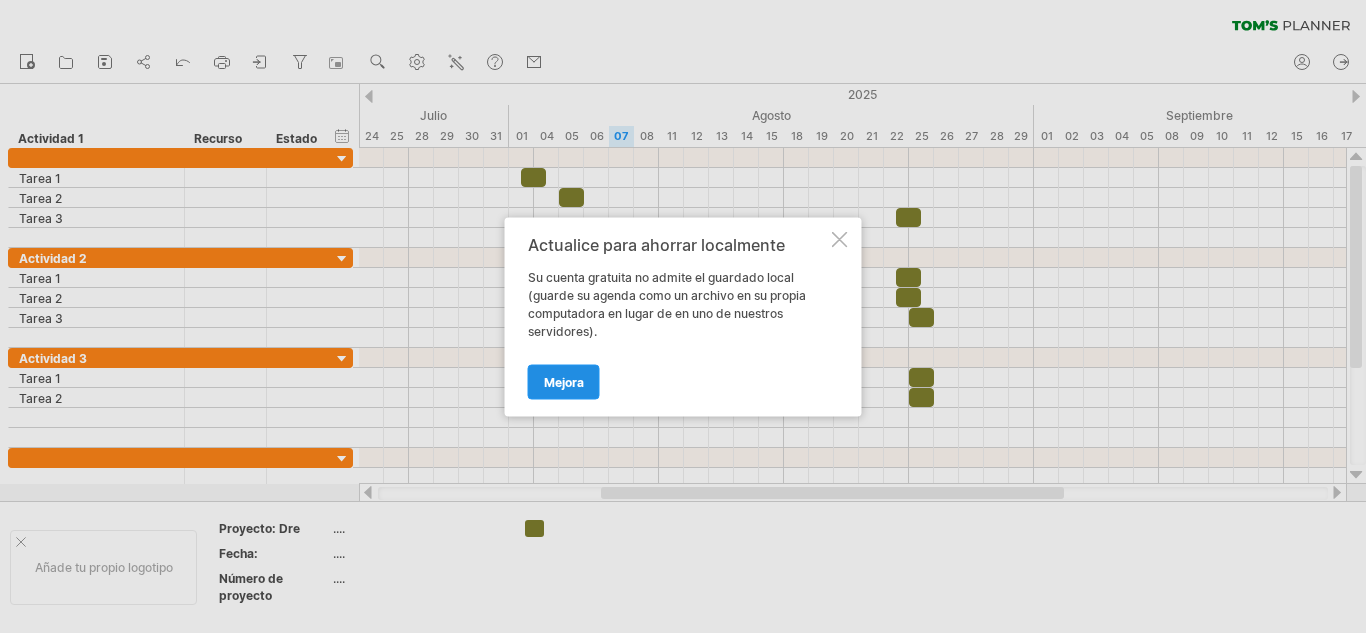 click on "Mejora" at bounding box center [564, 381] 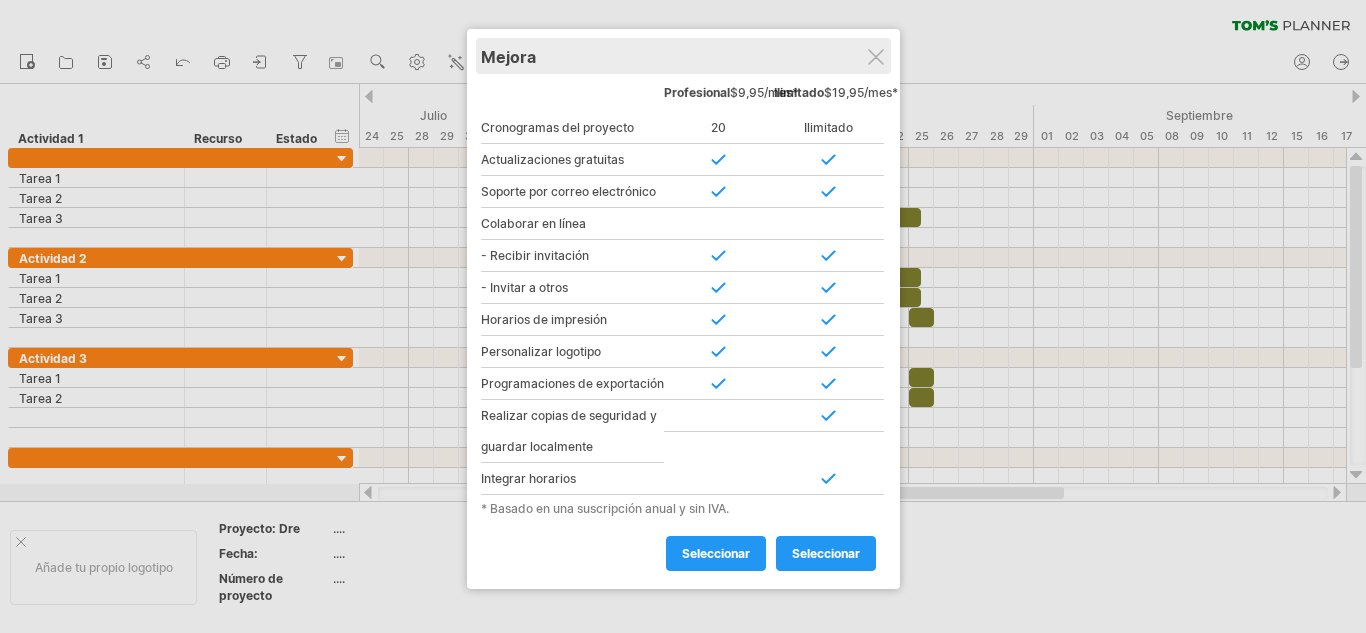 click on "Mejora" at bounding box center [683, 56] 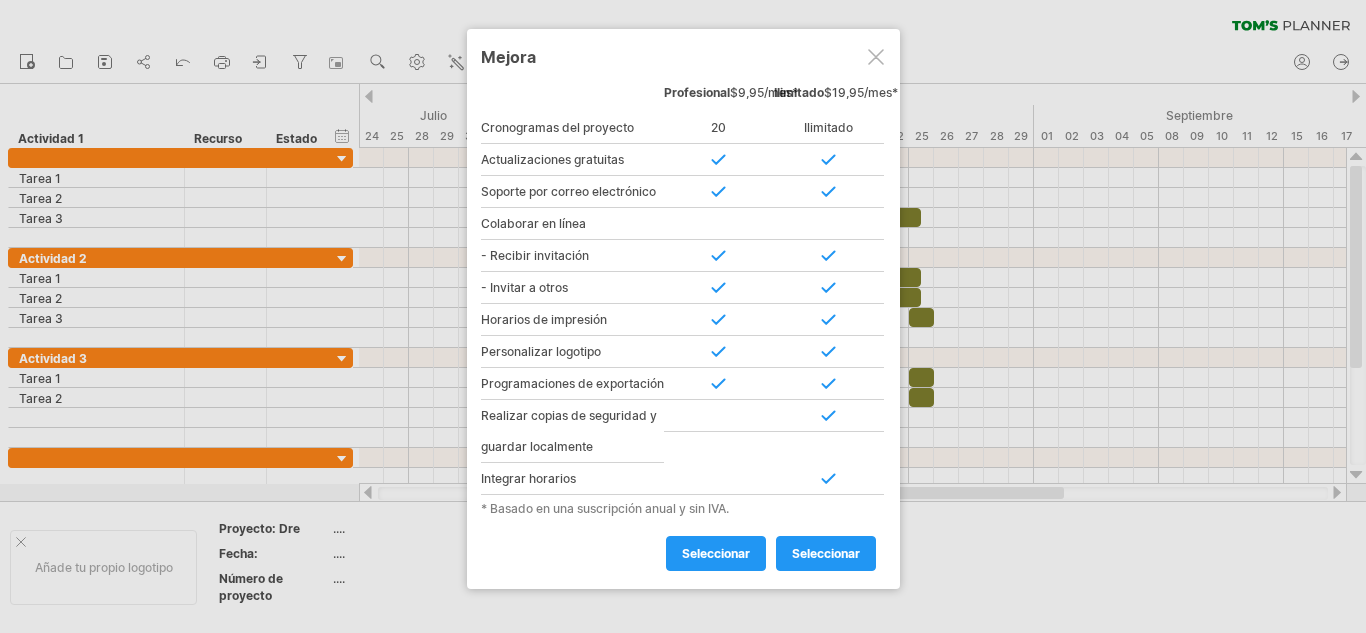 click at bounding box center [876, 57] 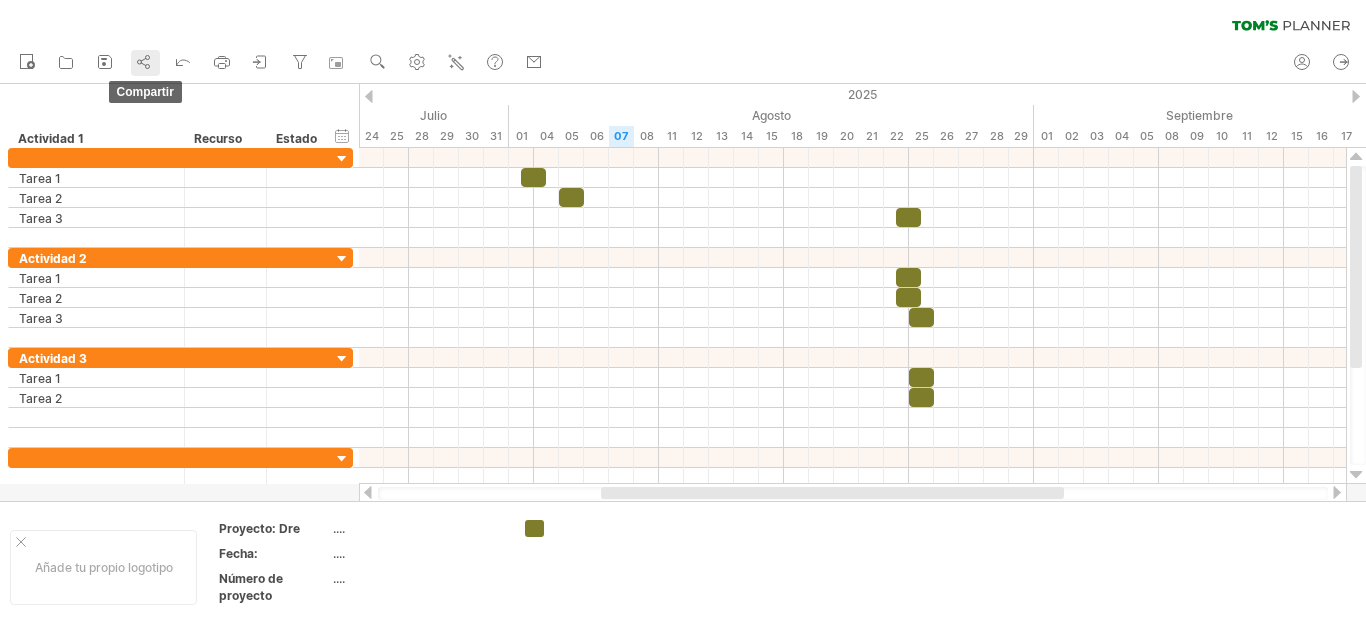 click 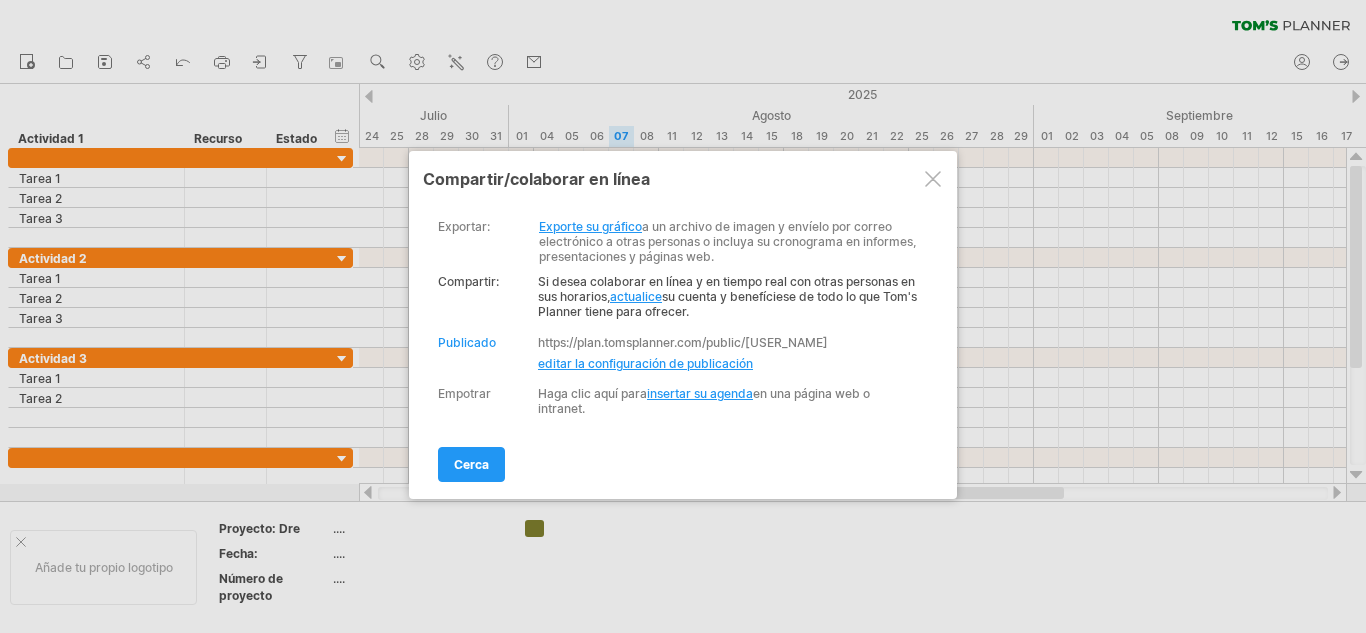 click on "editar la configuración de publicación" at bounding box center [645, 363] 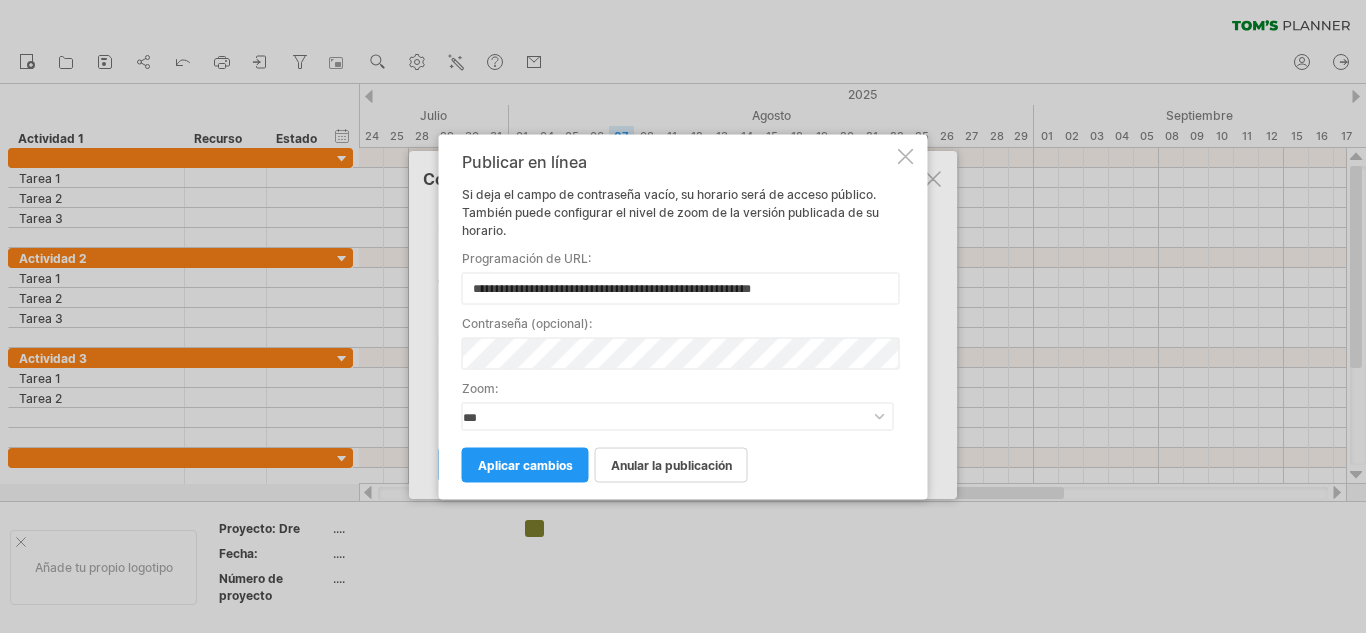 click on "opcional" at bounding box center (560, 322) 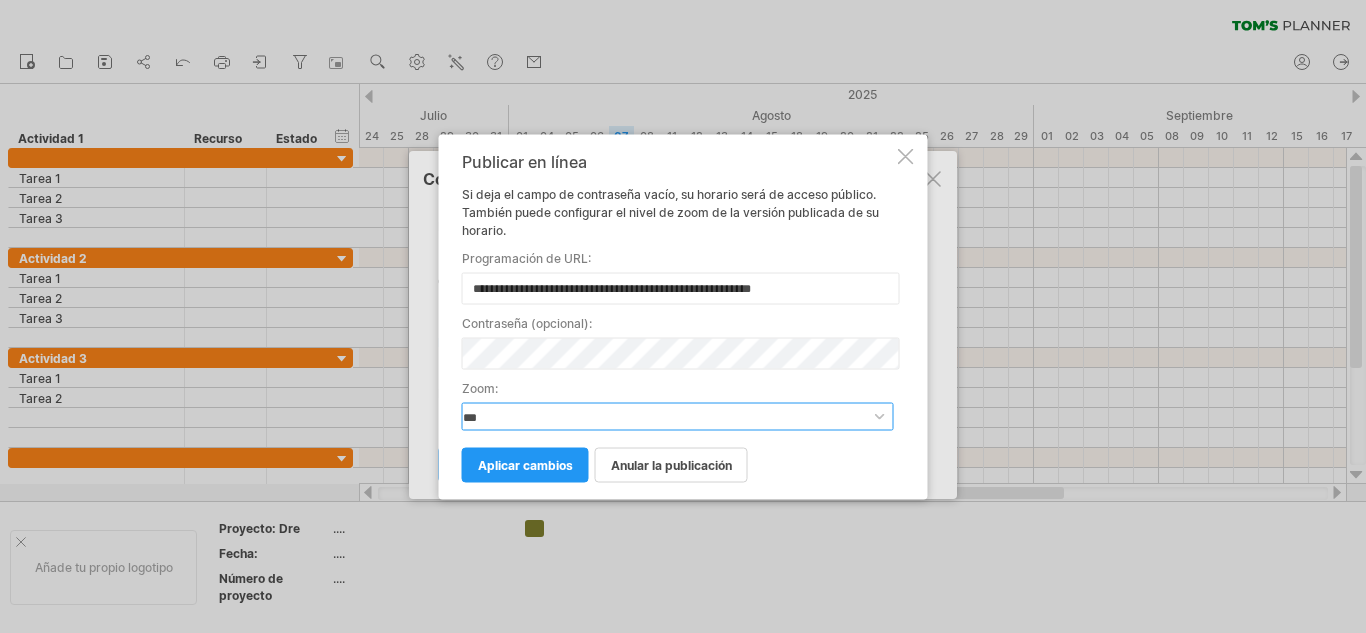 click on "**********" at bounding box center [678, 416] 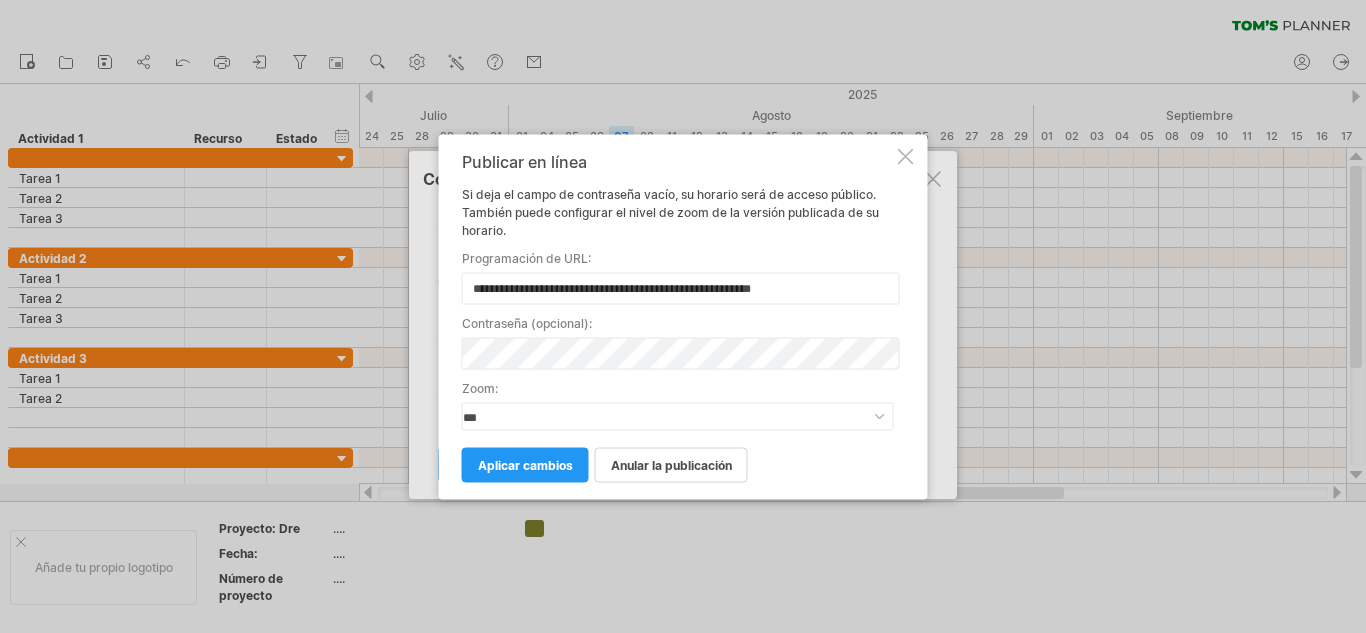 click at bounding box center (683, 316) 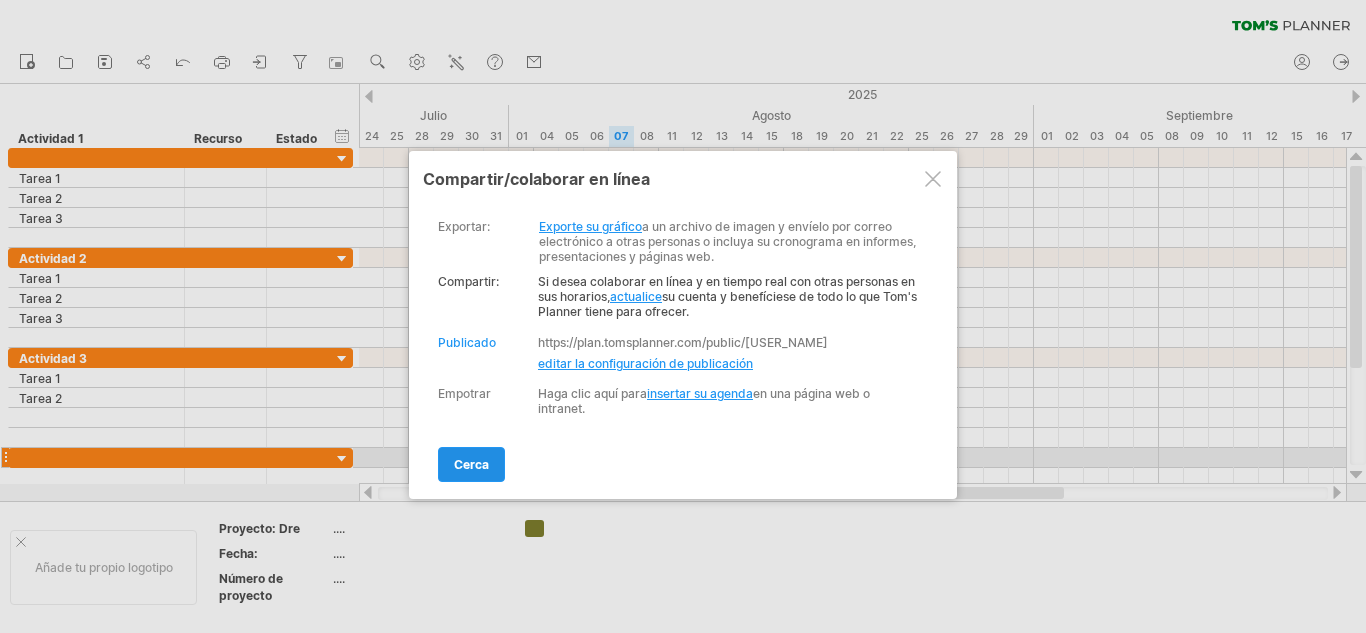 click on "cerca" at bounding box center [471, 464] 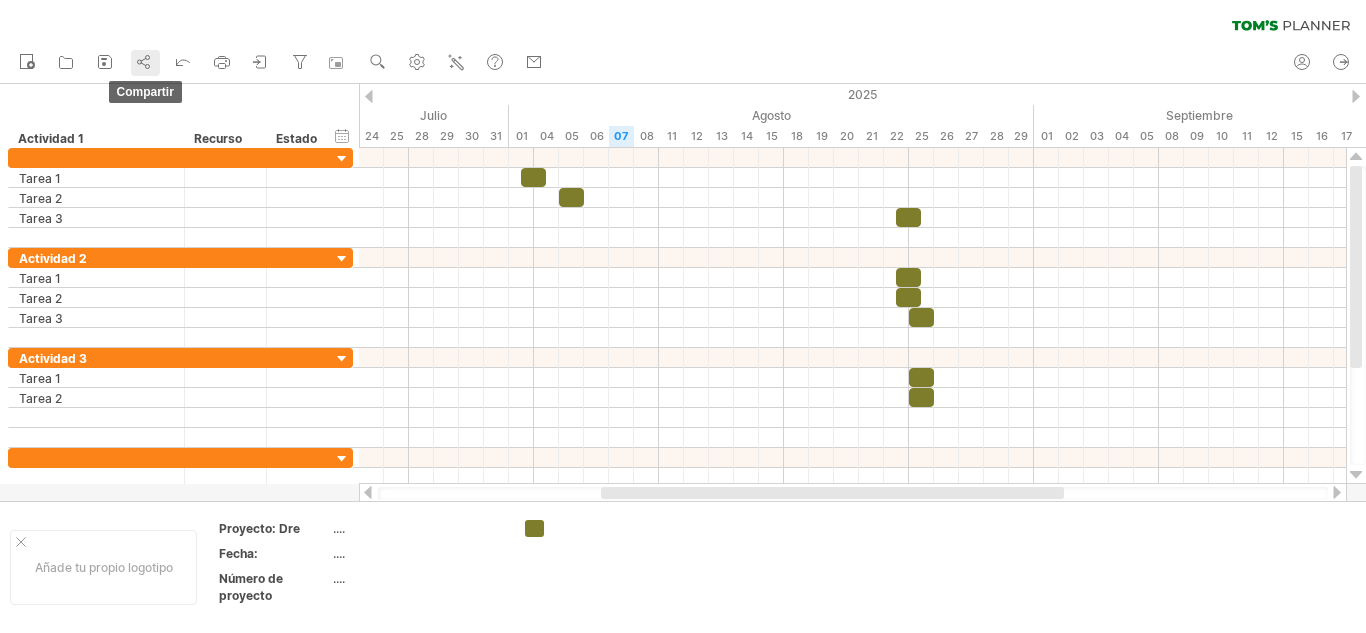 click 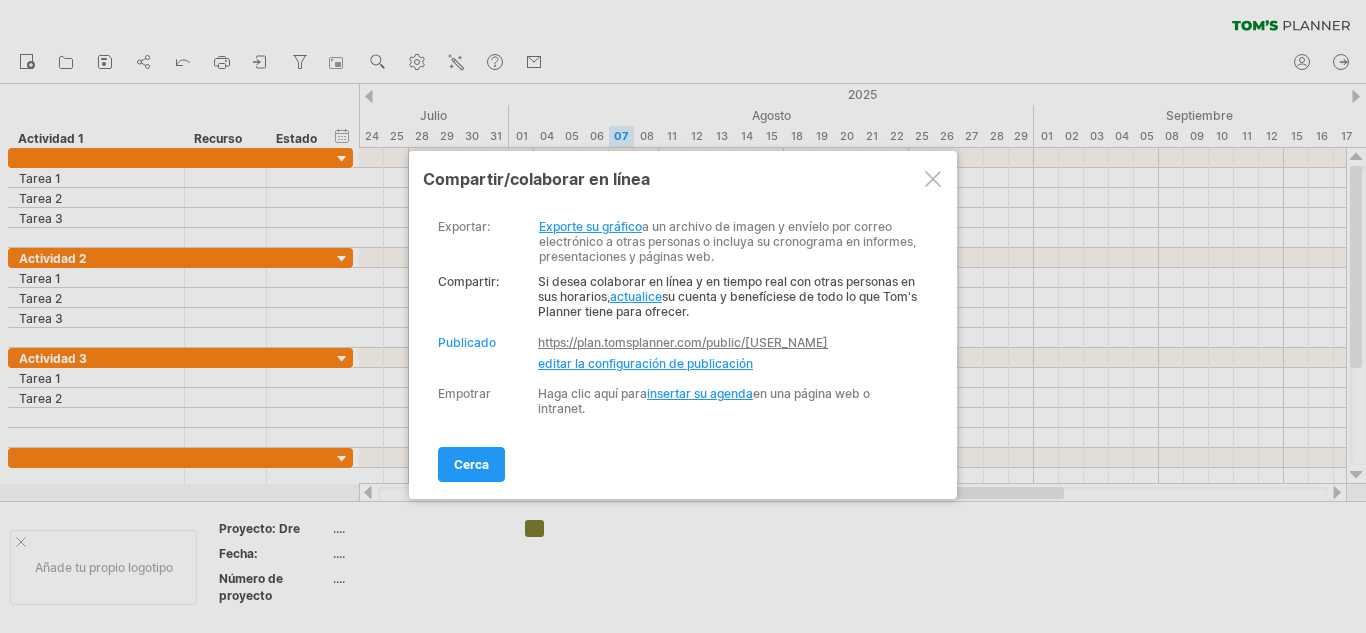 click on "https://plan.tomsplanner.com/public/[USER_NAME]" at bounding box center (683, 342) 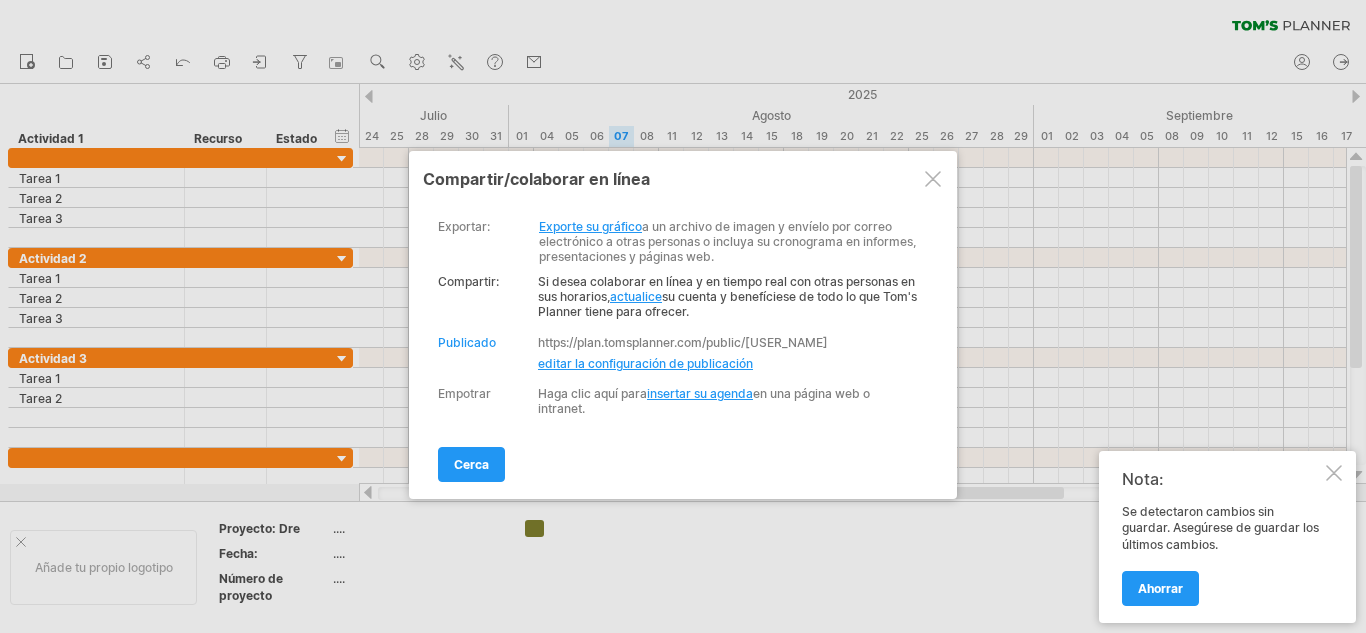 click at bounding box center (933, 179) 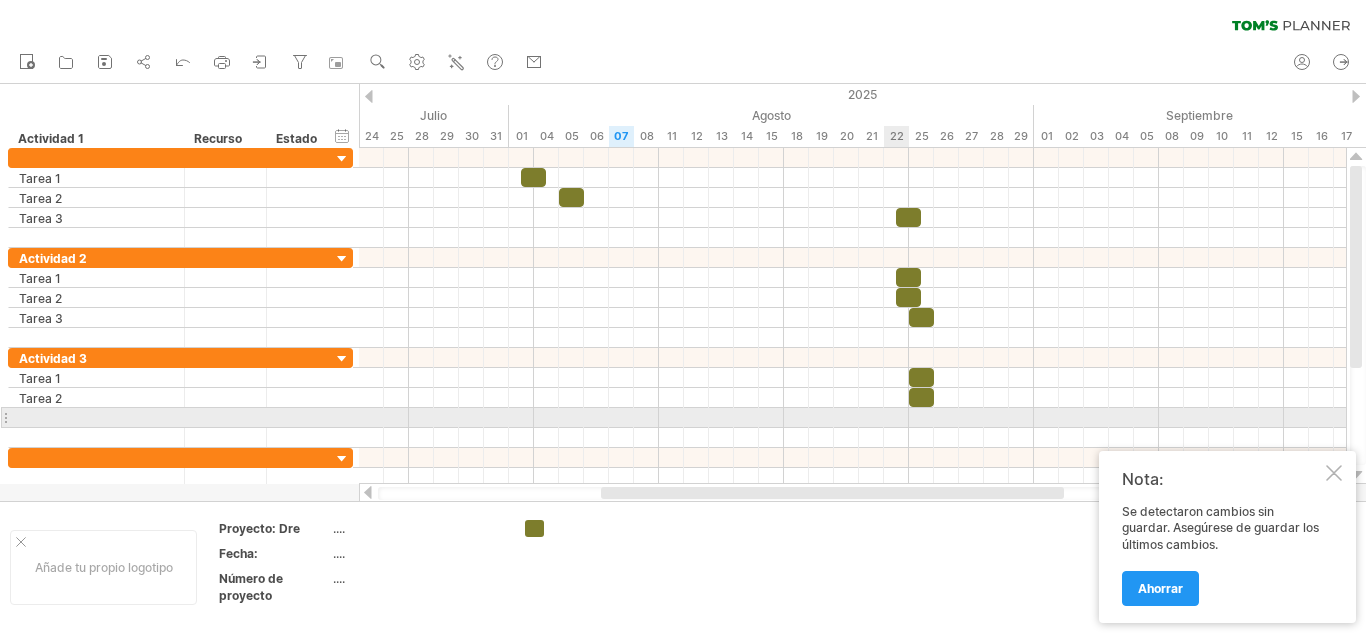 click at bounding box center [852, 418] 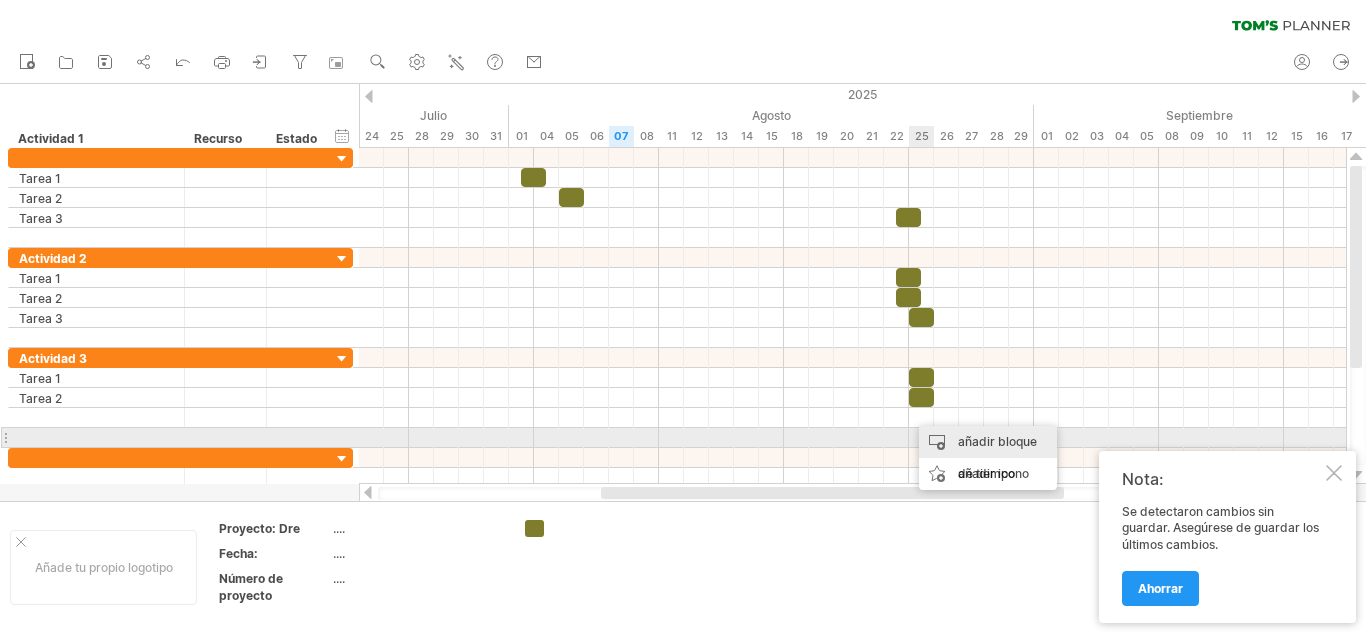 click on "añadir bloque de tiempo" at bounding box center (997, 457) 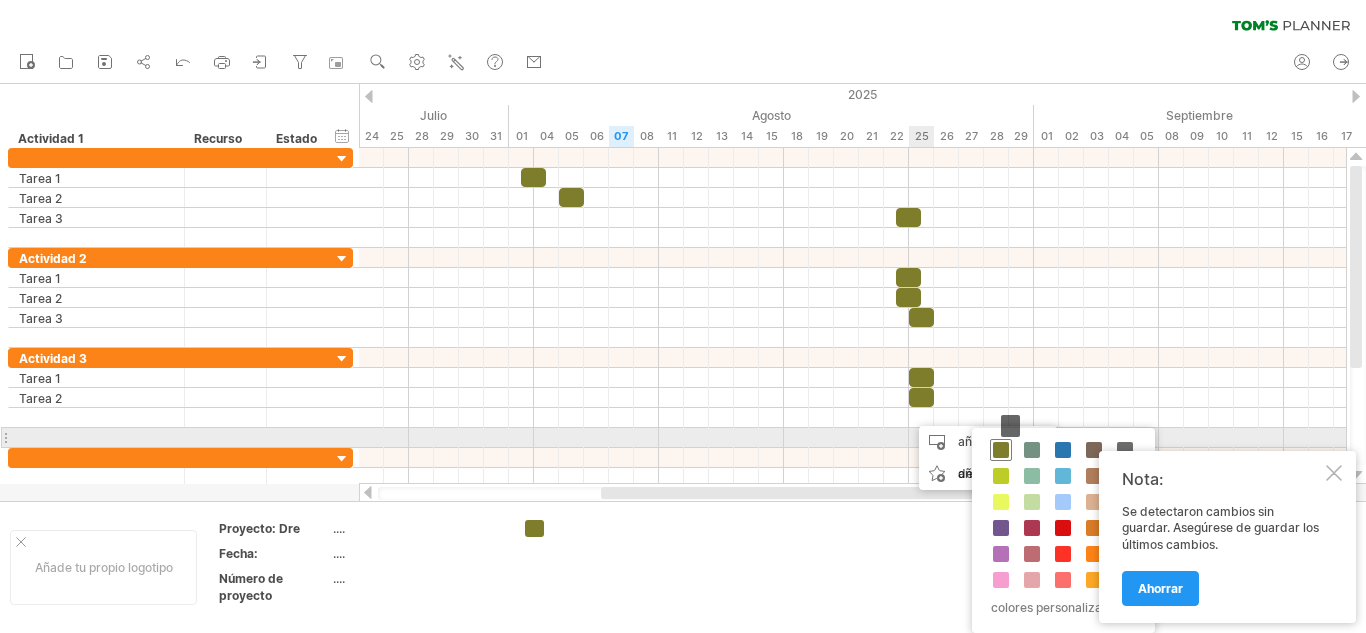 click at bounding box center (1001, 450) 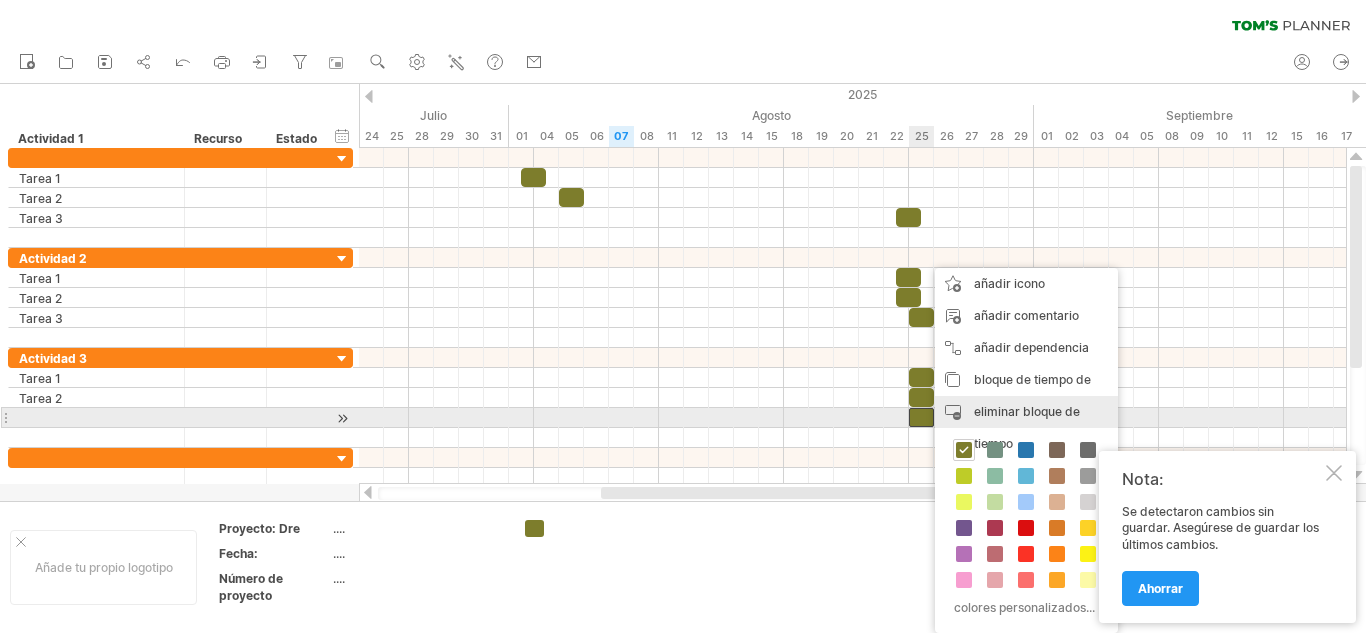 click on "eliminar bloque de tiempo" at bounding box center (1027, 427) 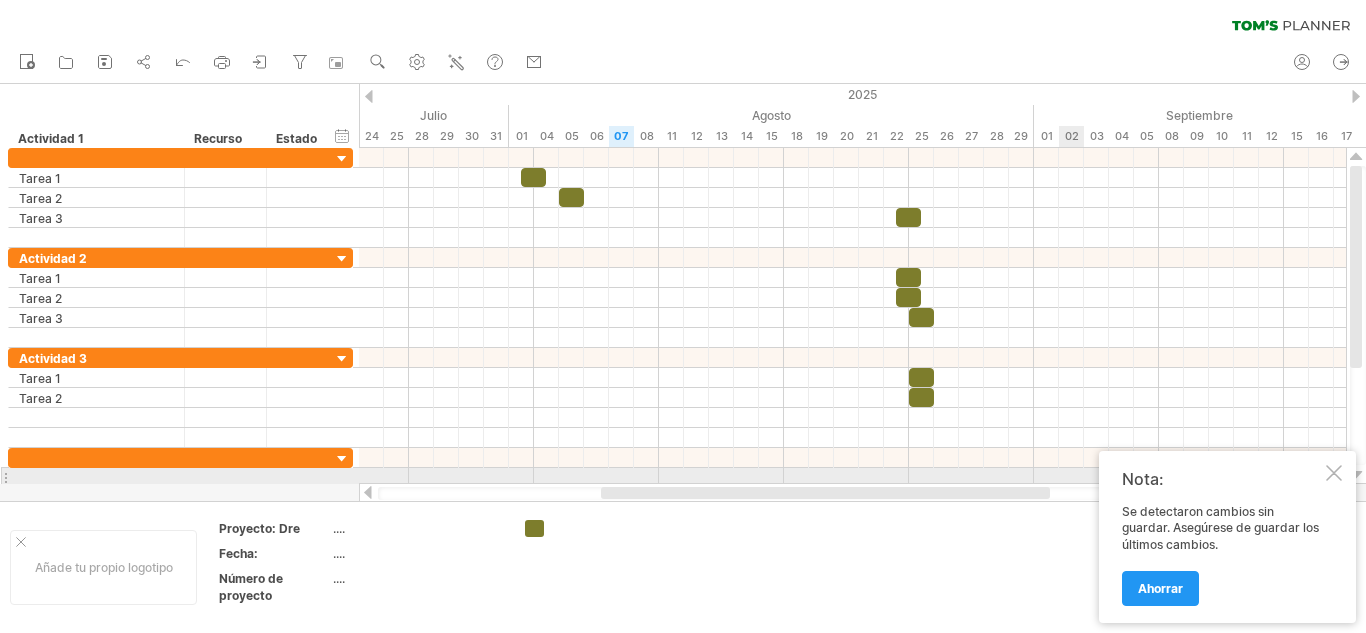 click at bounding box center [1334, 473] 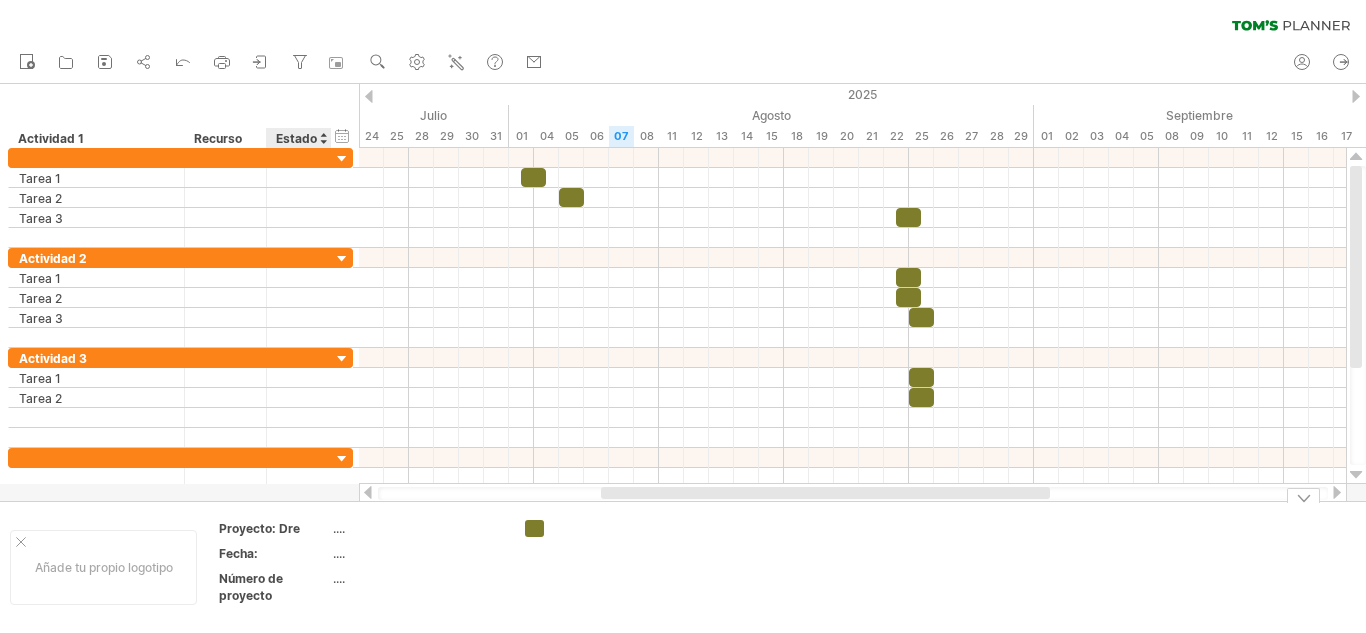 click on "Proyecto: Dre" at bounding box center [274, 528] 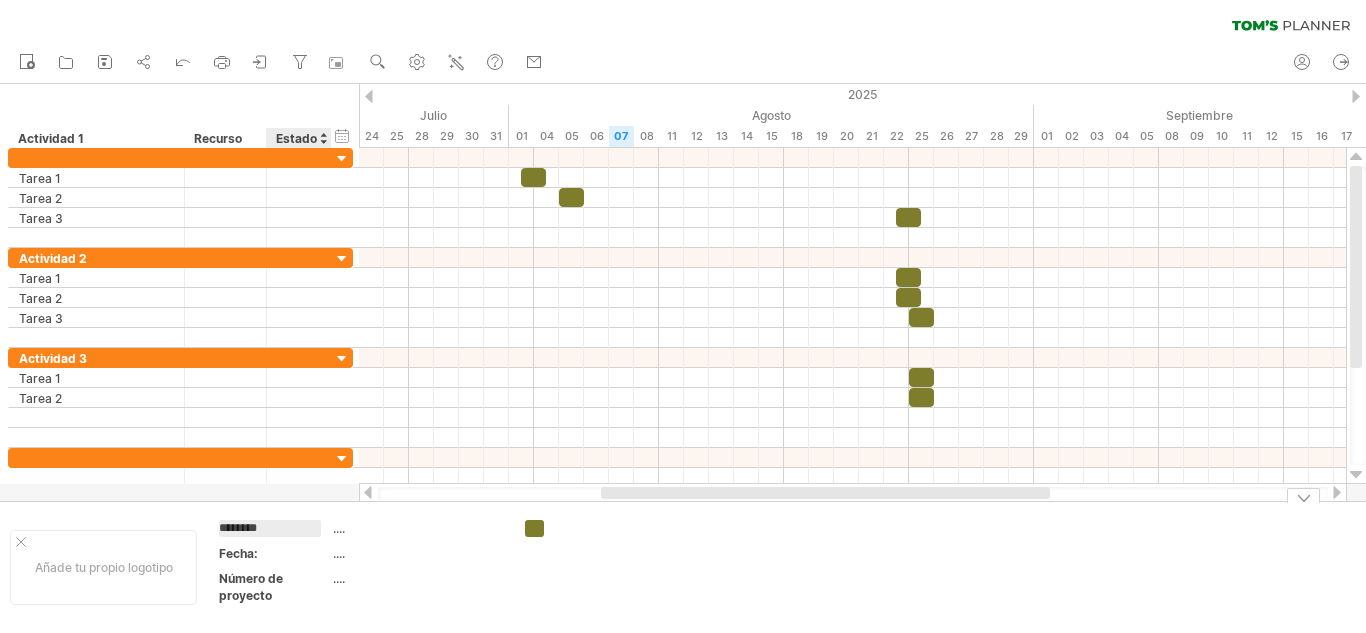 type on "*********" 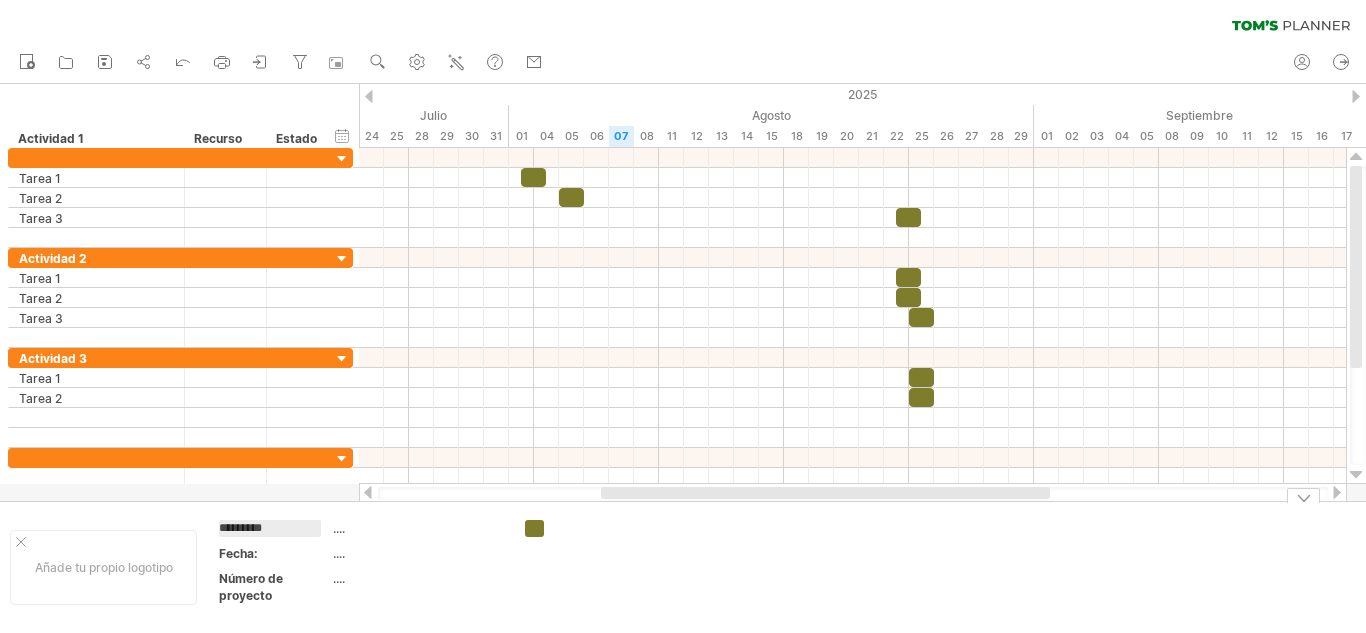 click on "Add your own logo ********* .... Date: [DATE] .... Project Number .... [PROJECT_NUMBER]" at bounding box center (50000, 567) 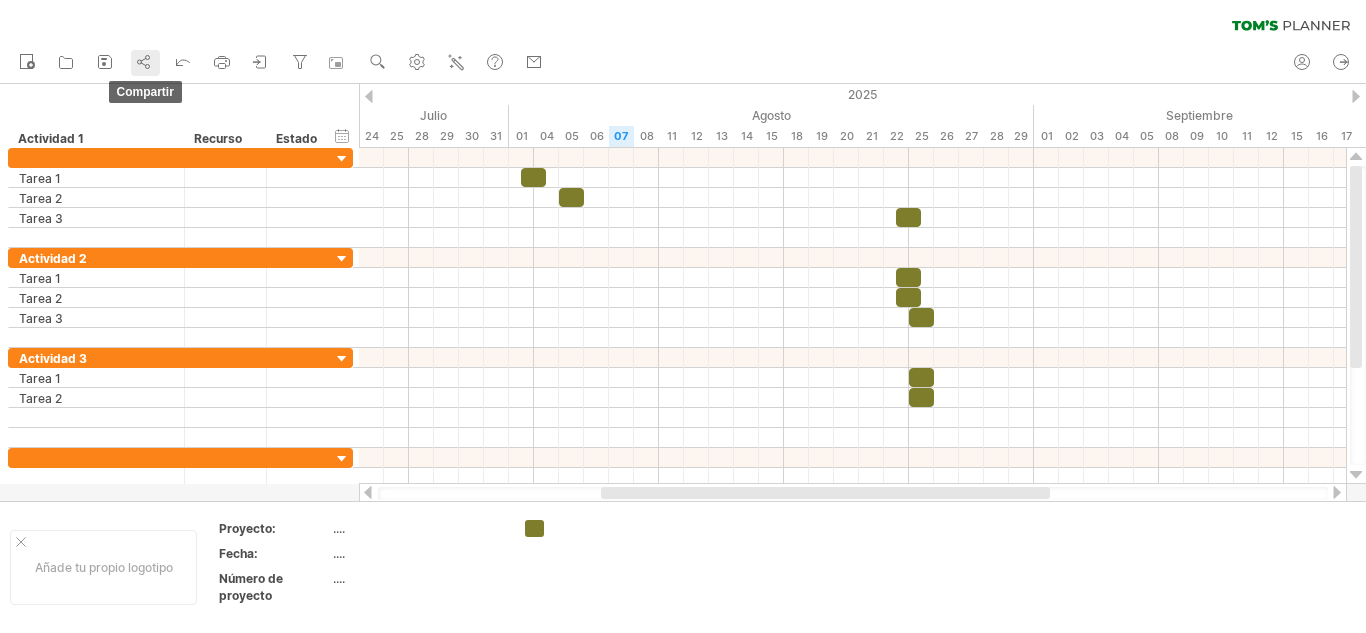 click 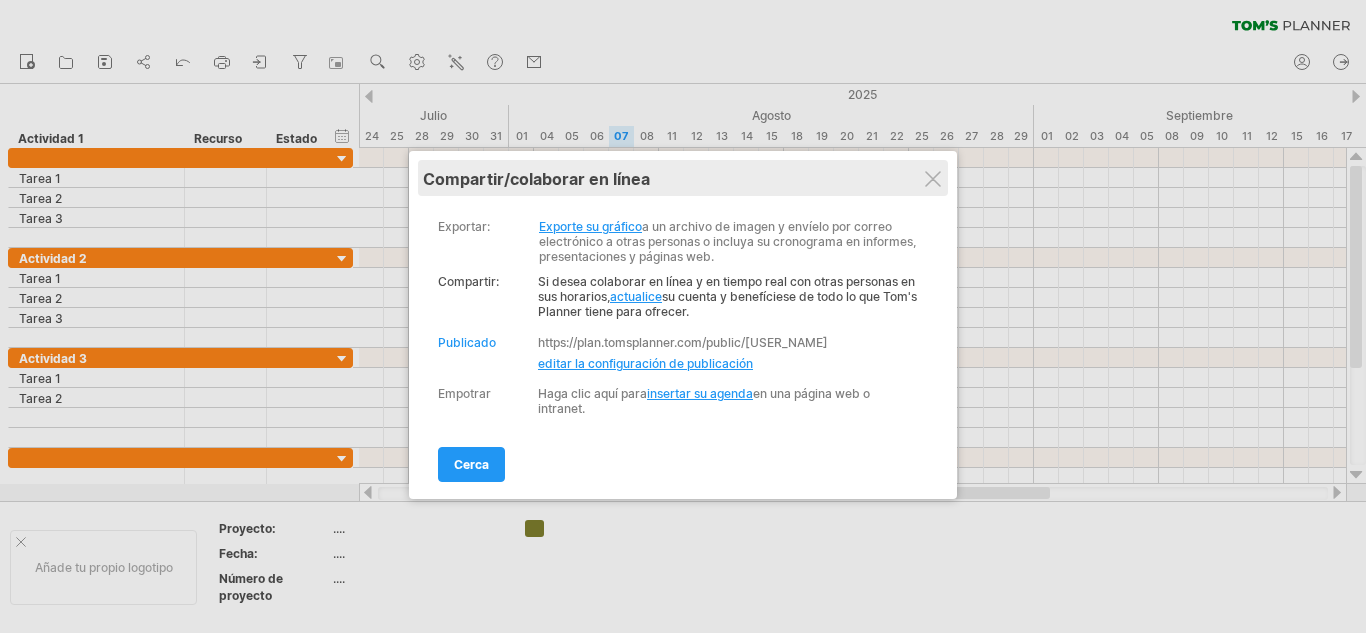 click on "compartir/colaborar en línea" at bounding box center (536, 179) 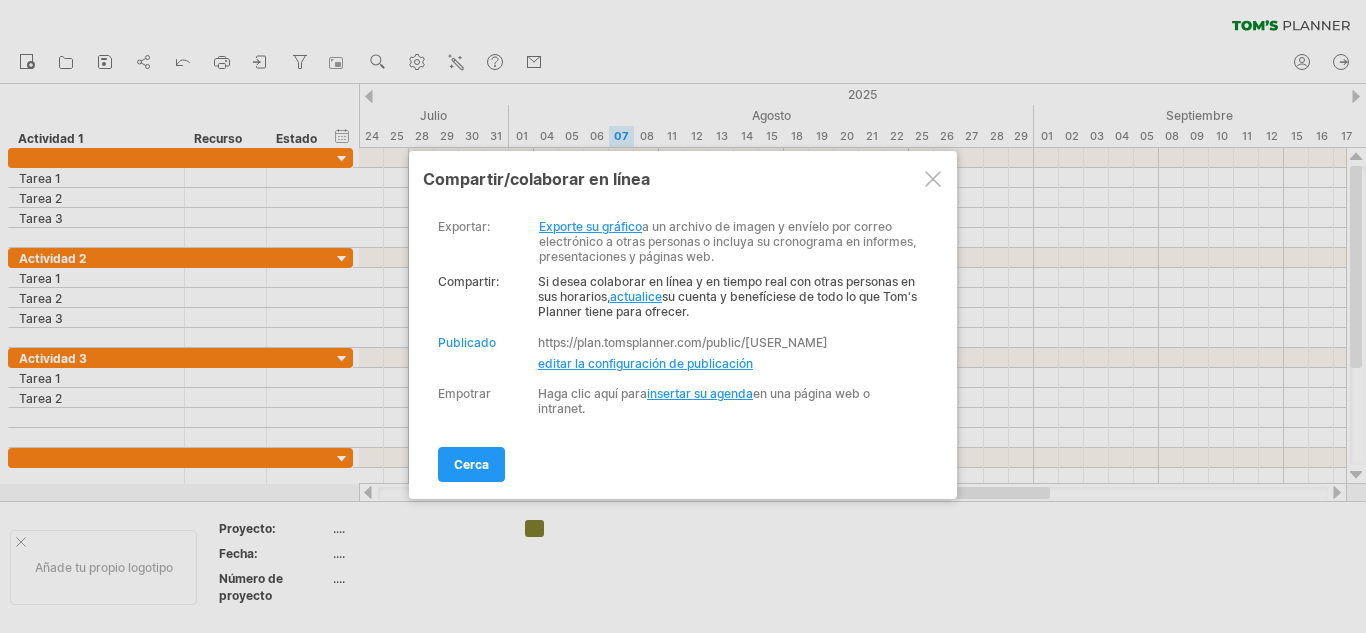 click on "Compartir: Si desea colaborar en línea y en tiempo real con otras personas en sus horarios,  actualice  su cuenta y benefíciese de todo lo que Tom's Planner tiene para ofrecer." at bounding box center (678, 291) 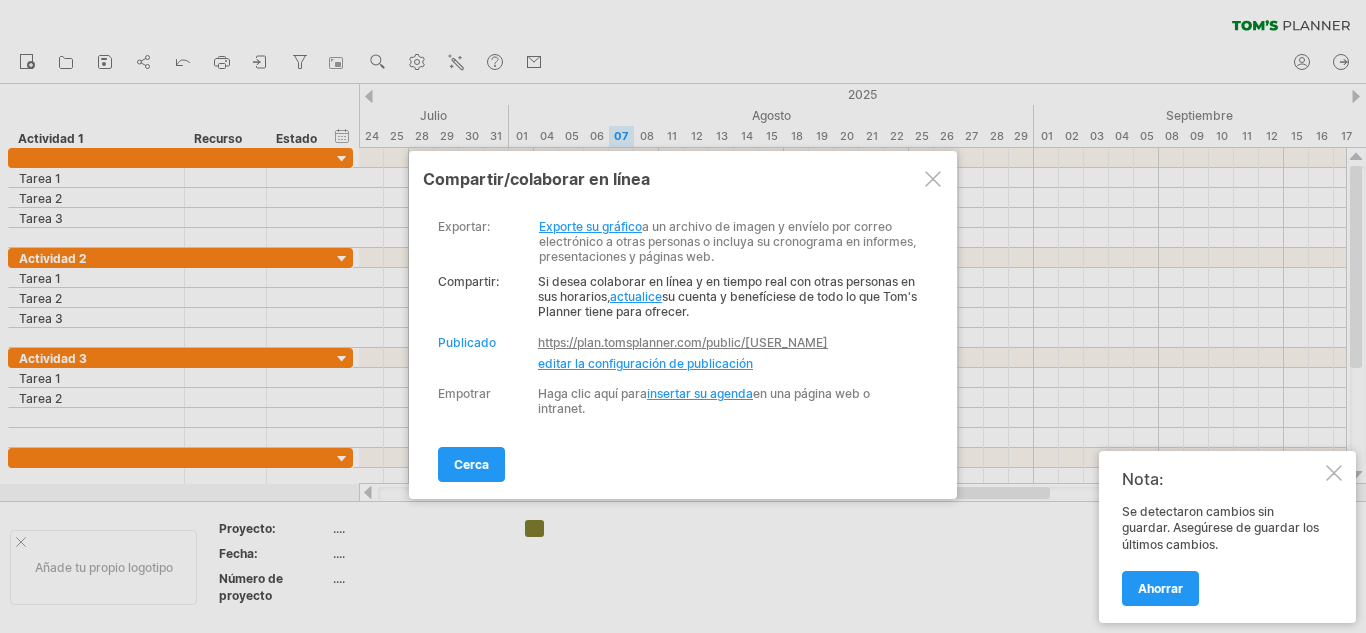 drag, startPoint x: 766, startPoint y: 372, endPoint x: 820, endPoint y: 337, distance: 64.3506 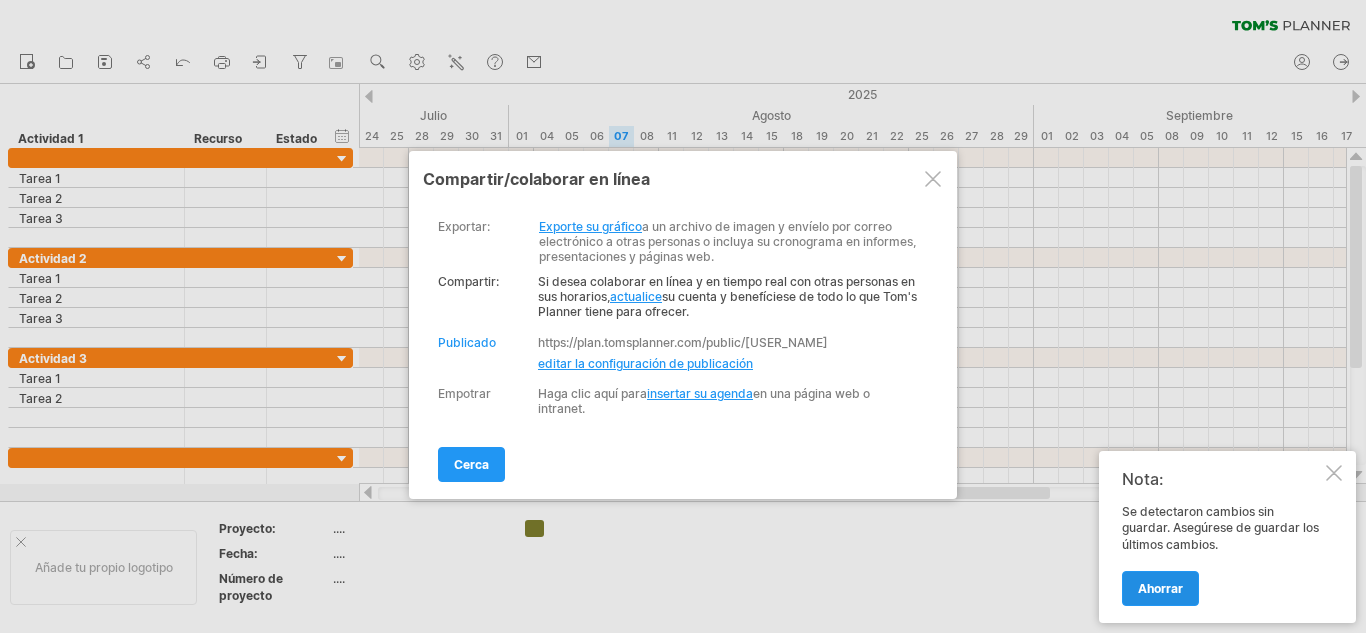 click on "Ahorrar" at bounding box center [1160, 588] 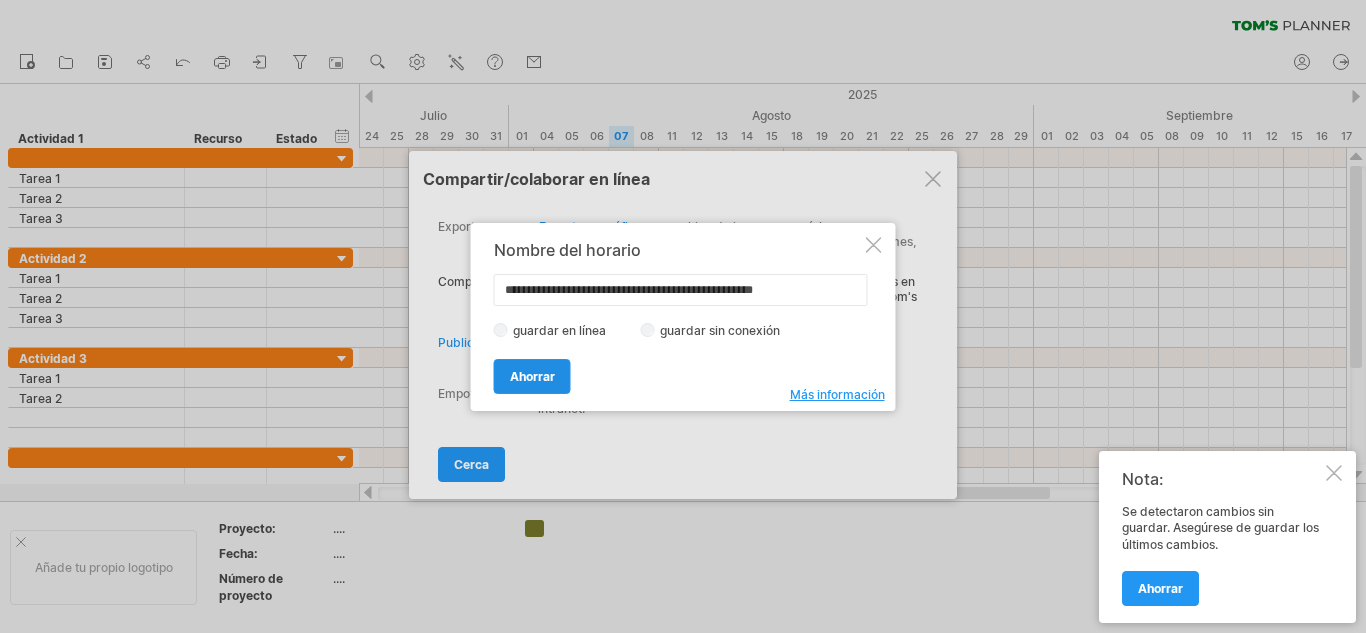 click on "Ahorrar" at bounding box center (532, 376) 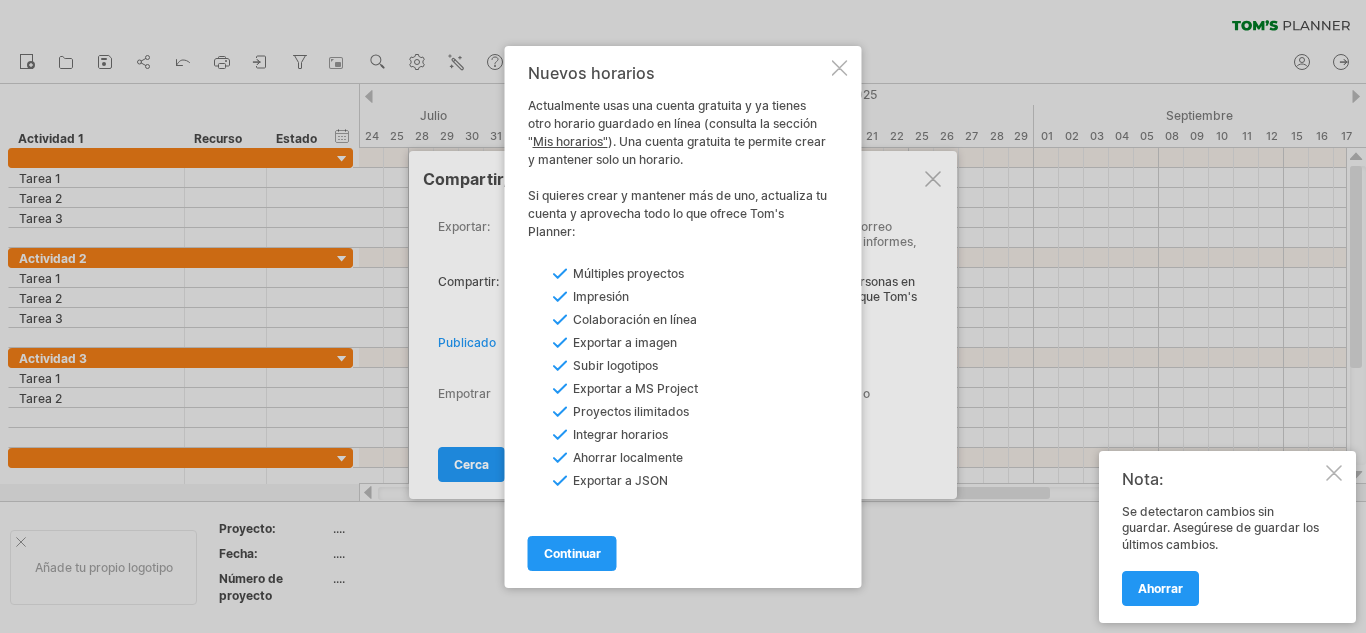 click on "continuar" at bounding box center (572, 553) 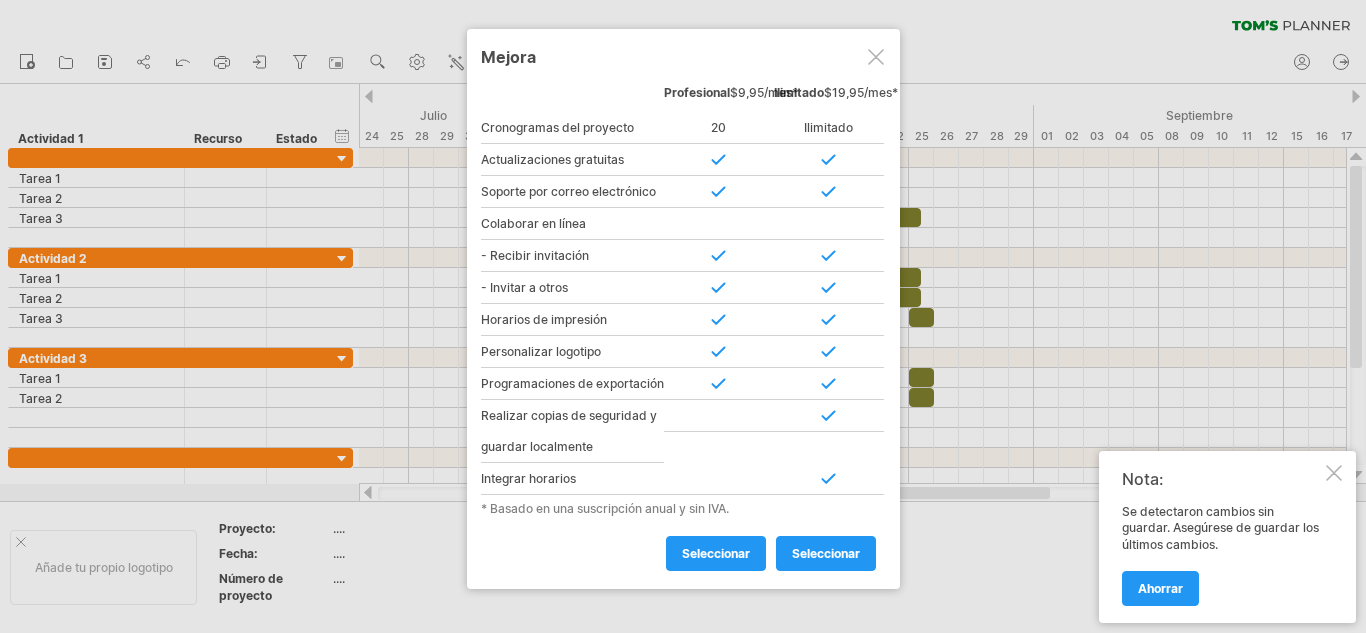 click at bounding box center (876, 57) 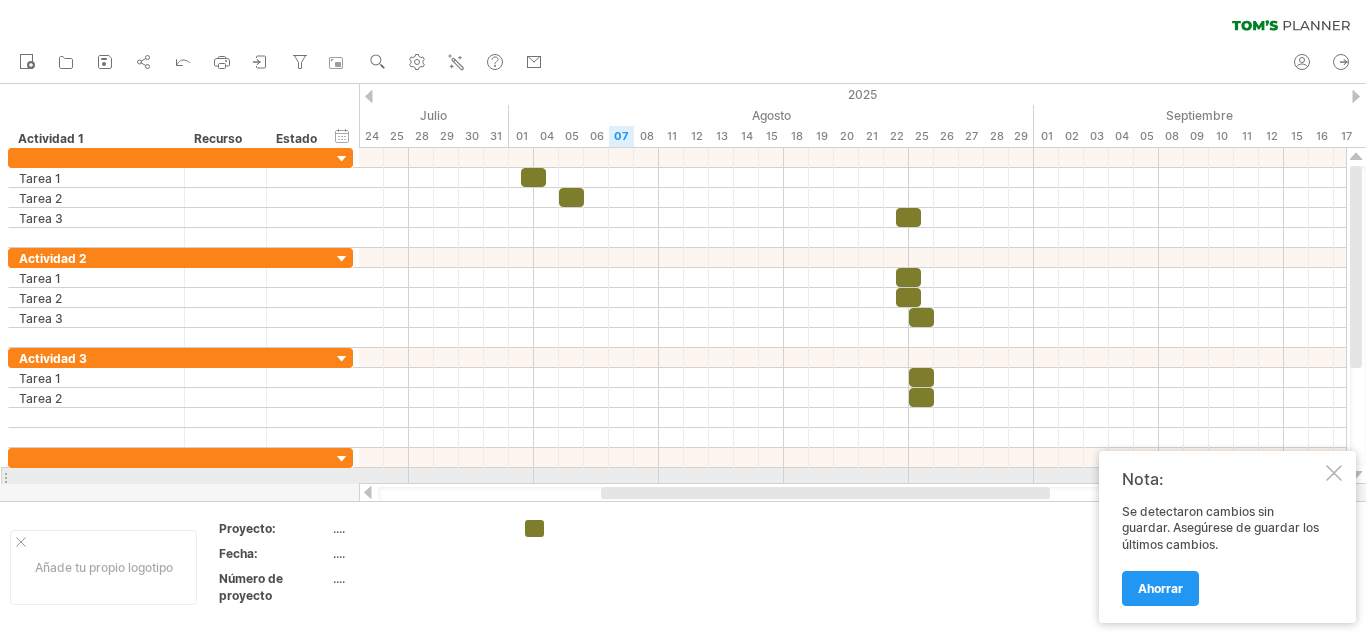 click at bounding box center (1334, 473) 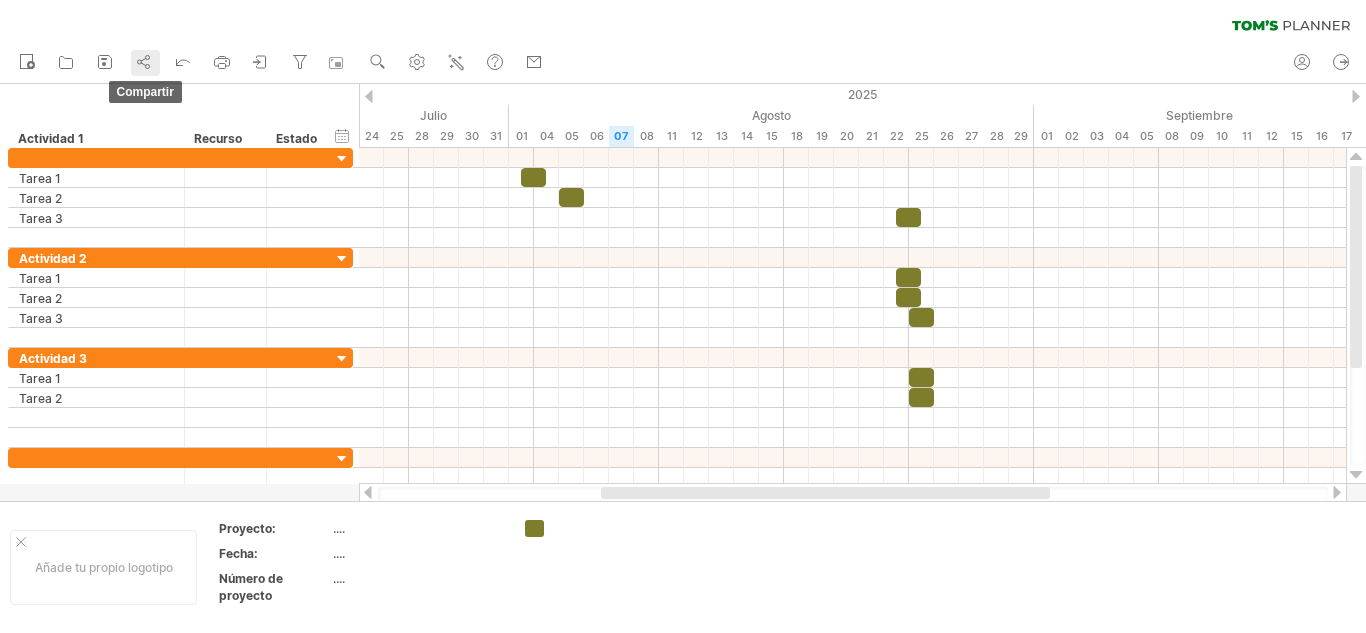 click on "compartir" at bounding box center [145, 63] 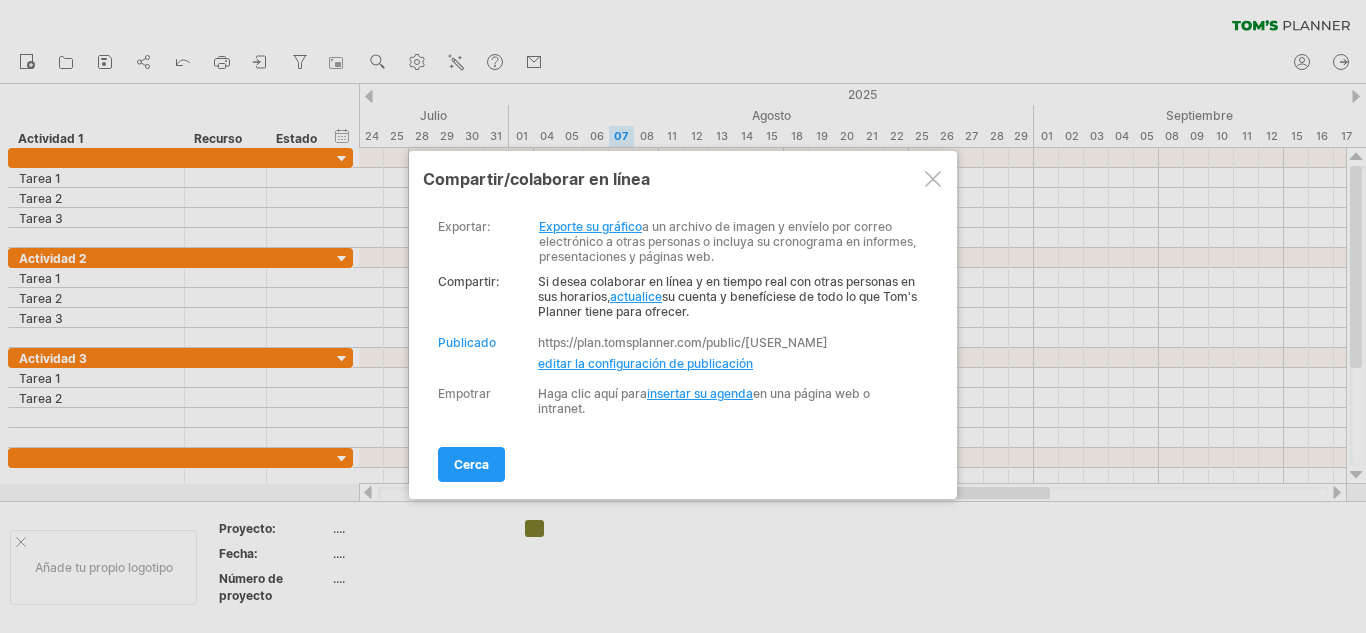 click on "Exporte su gráfico" at bounding box center (590, 226) 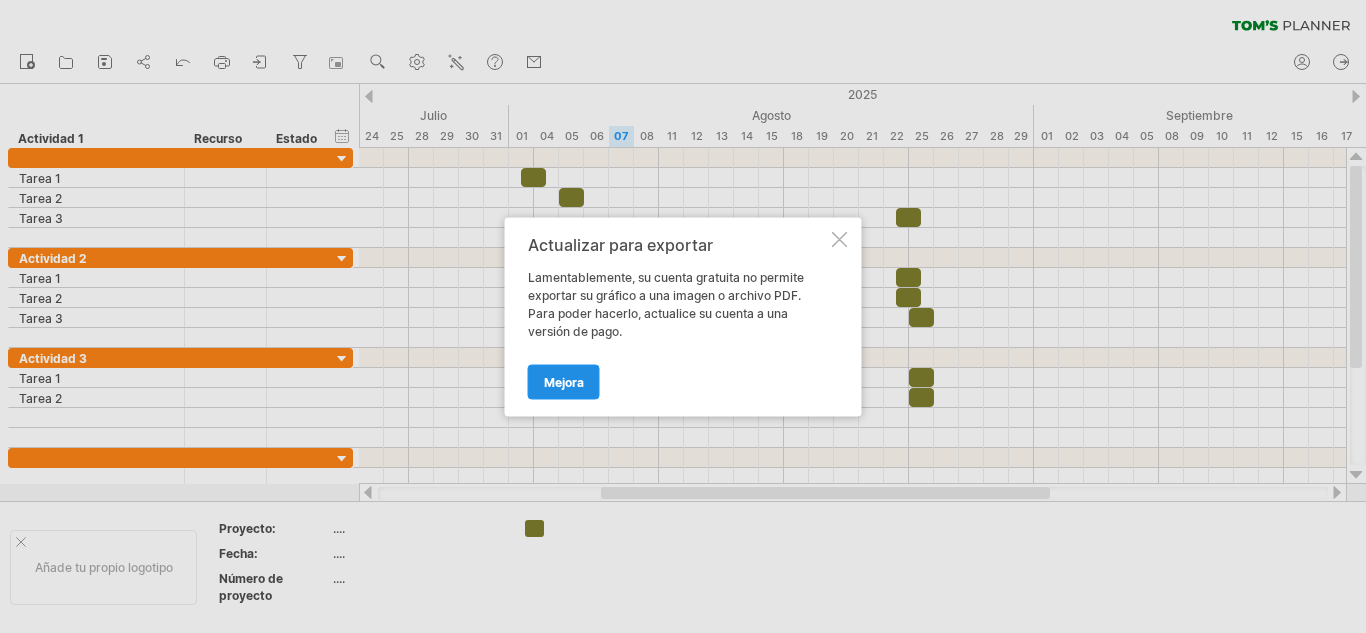 click on "Mejora" at bounding box center (564, 381) 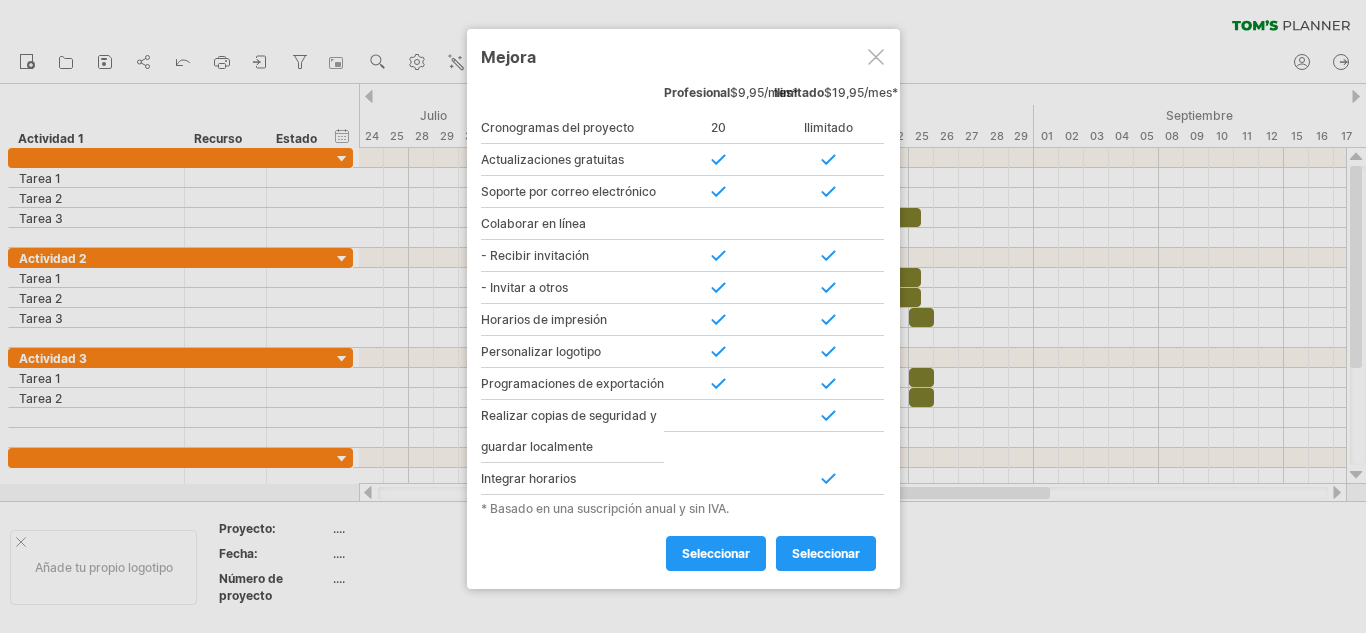 click at bounding box center [876, 57] 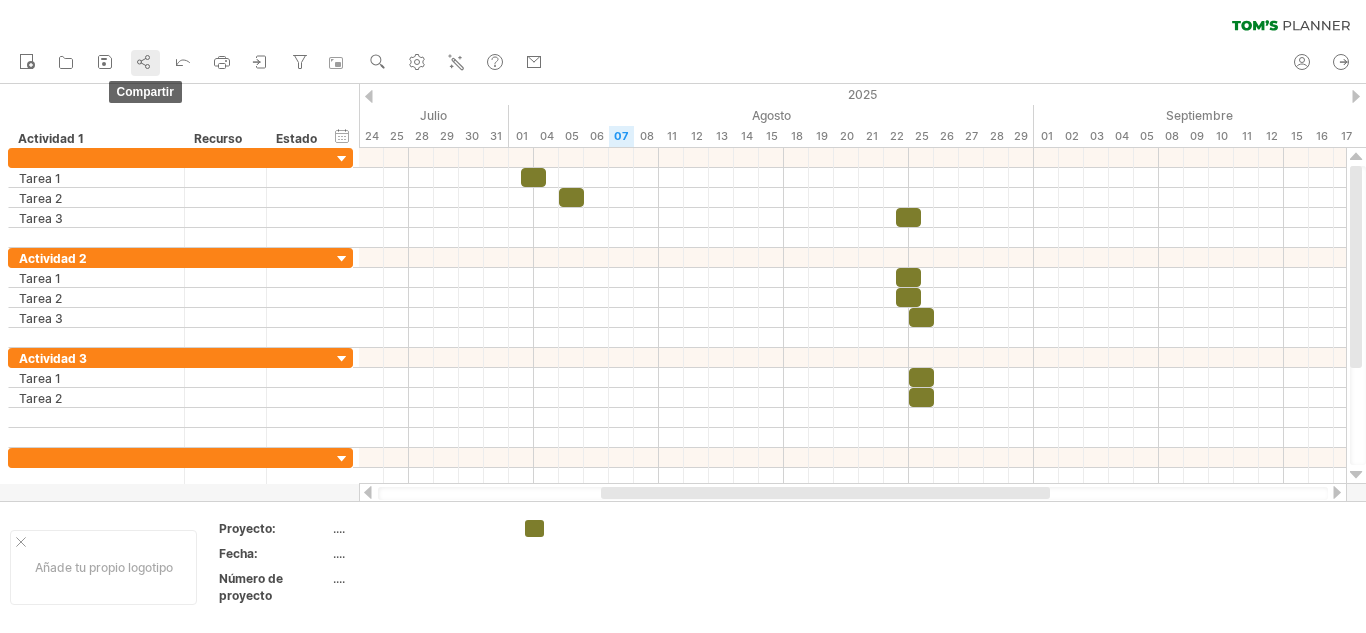 click 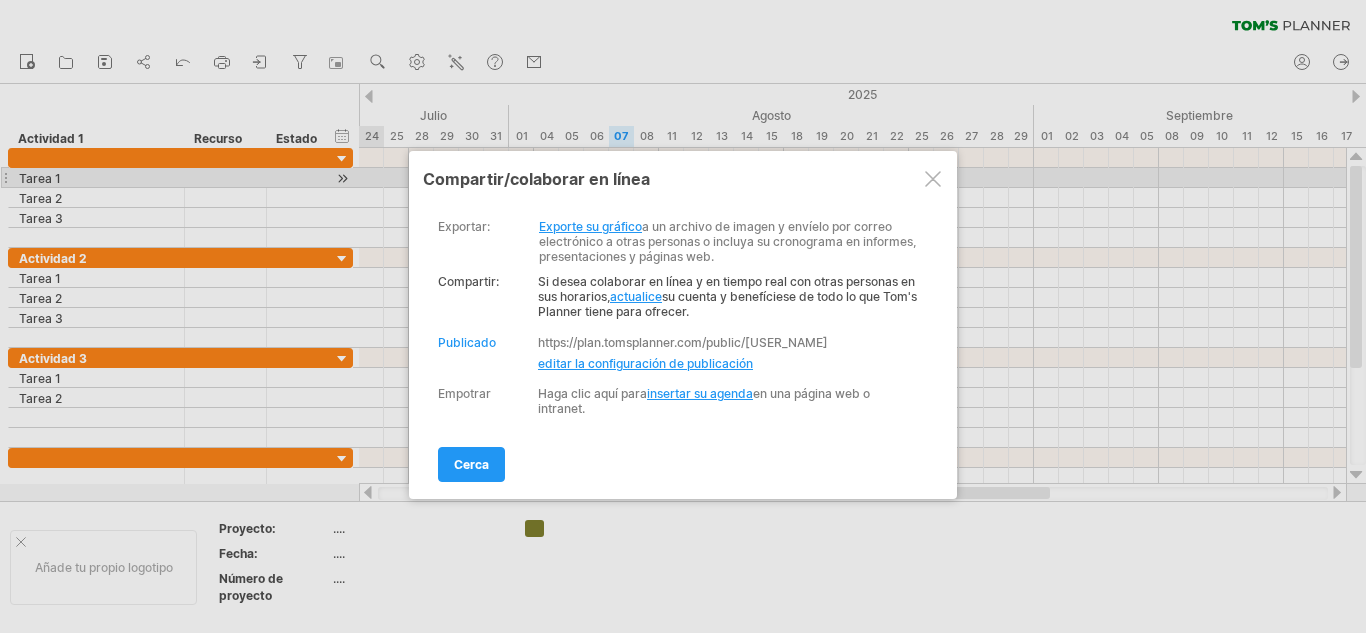 click on "insertar su agenda" at bounding box center [700, 393] 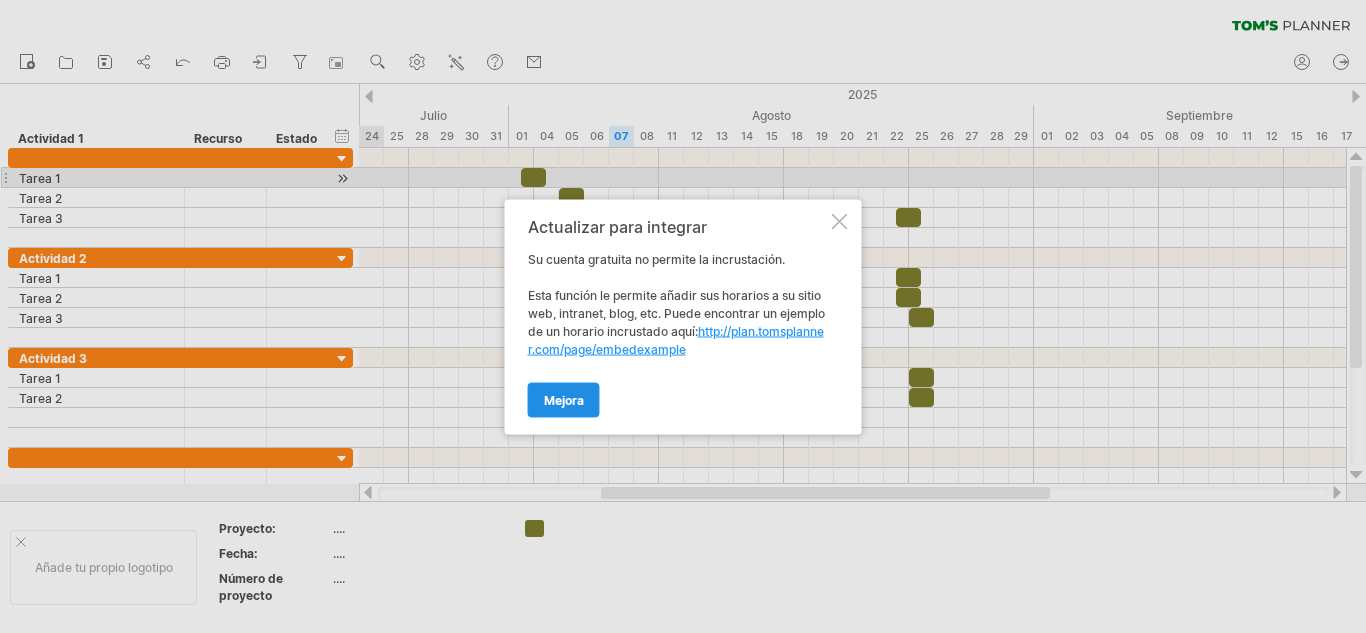 click on "Mejora" at bounding box center (564, 399) 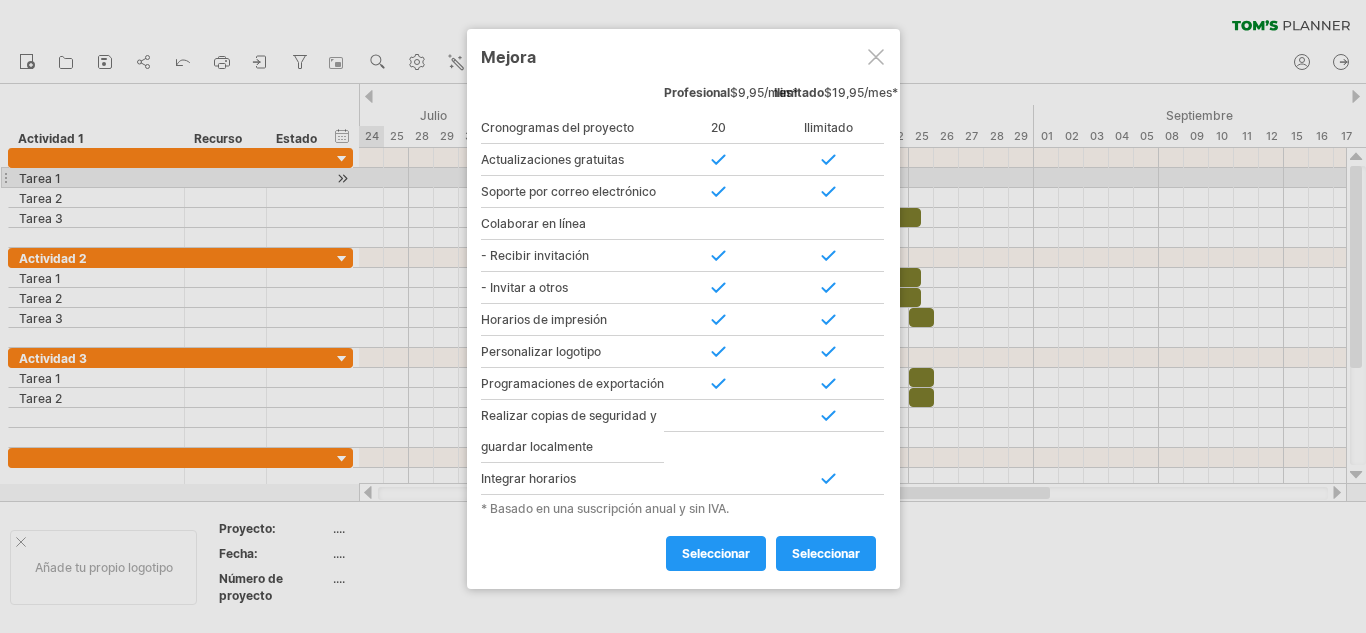 click at bounding box center [876, 57] 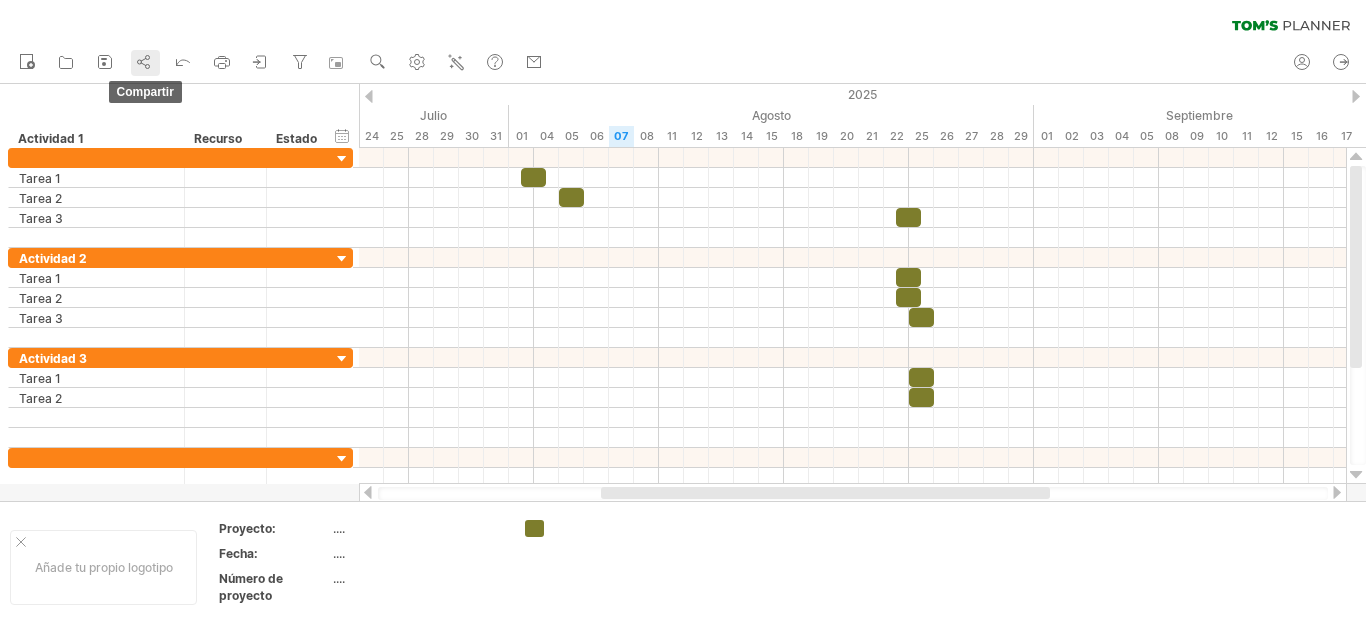 click 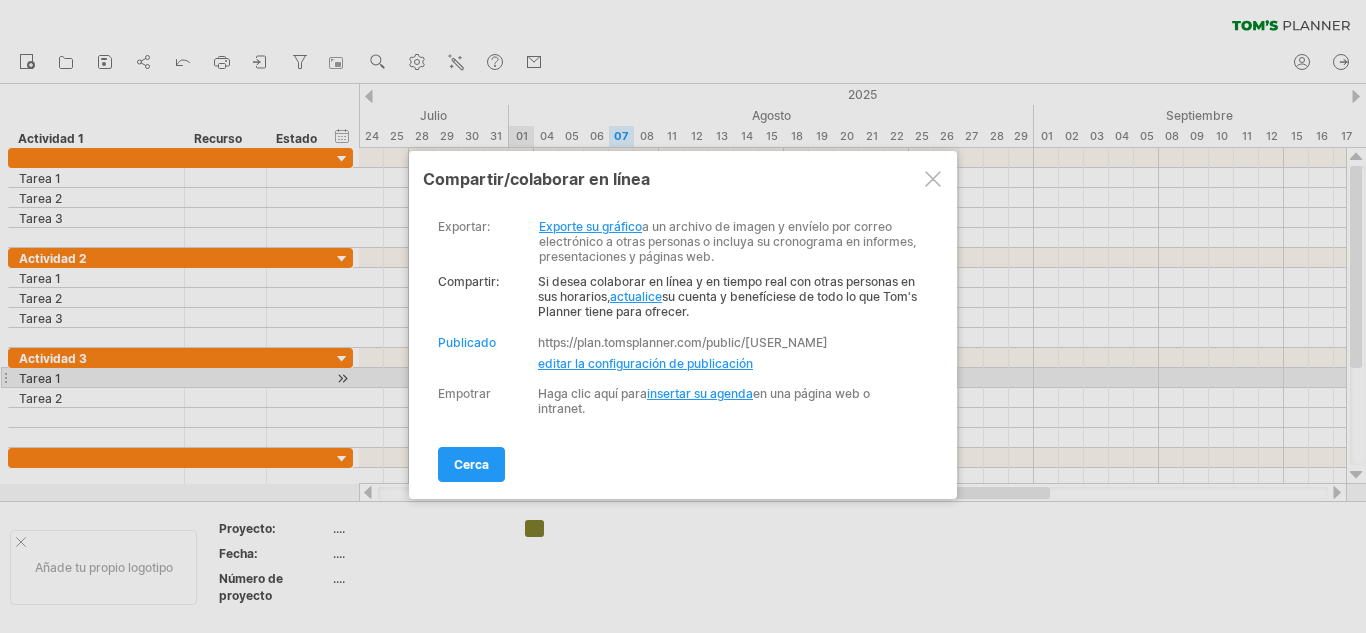 click on "insertar su agenda" at bounding box center [700, 393] 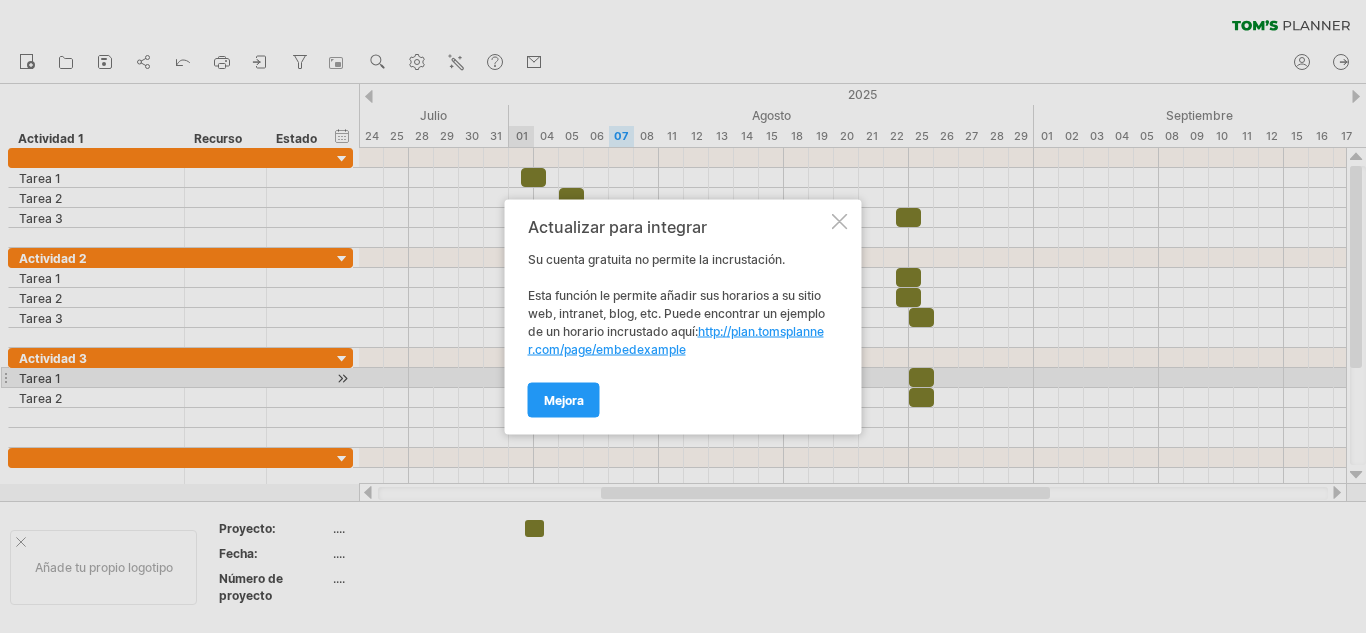 click on "http://plan.tomsplanner.com/page/embedexample" at bounding box center (676, 339) 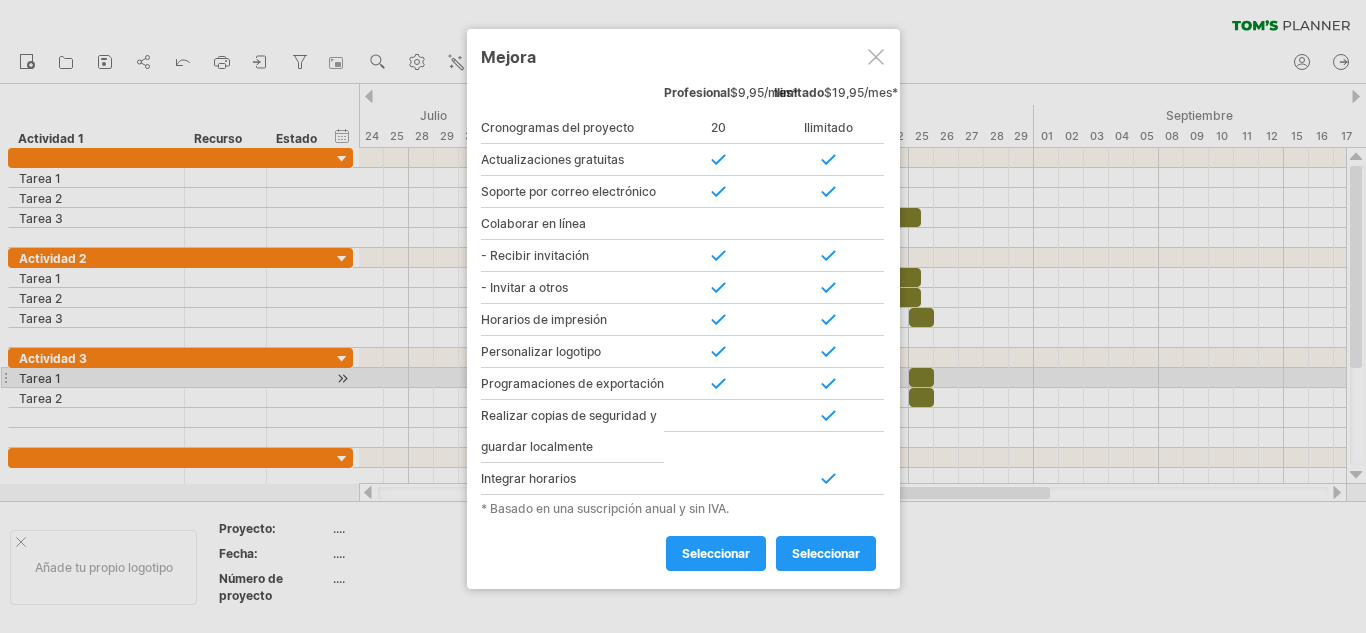 click at bounding box center (876, 57) 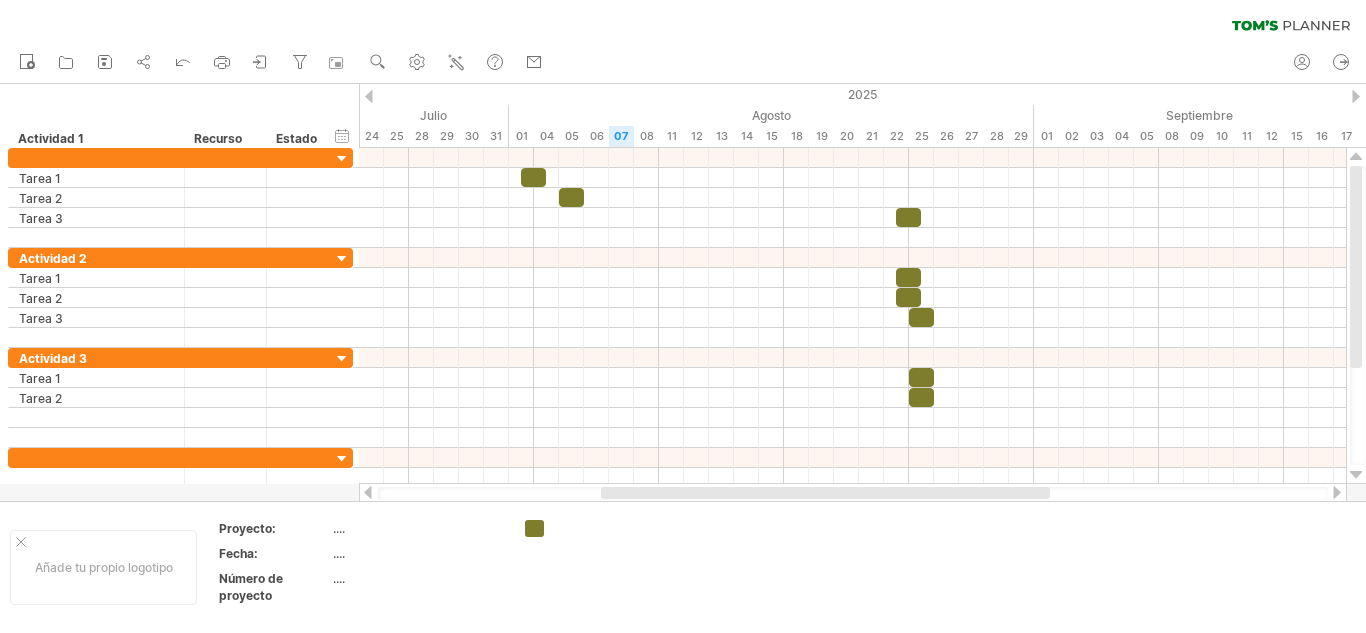 click 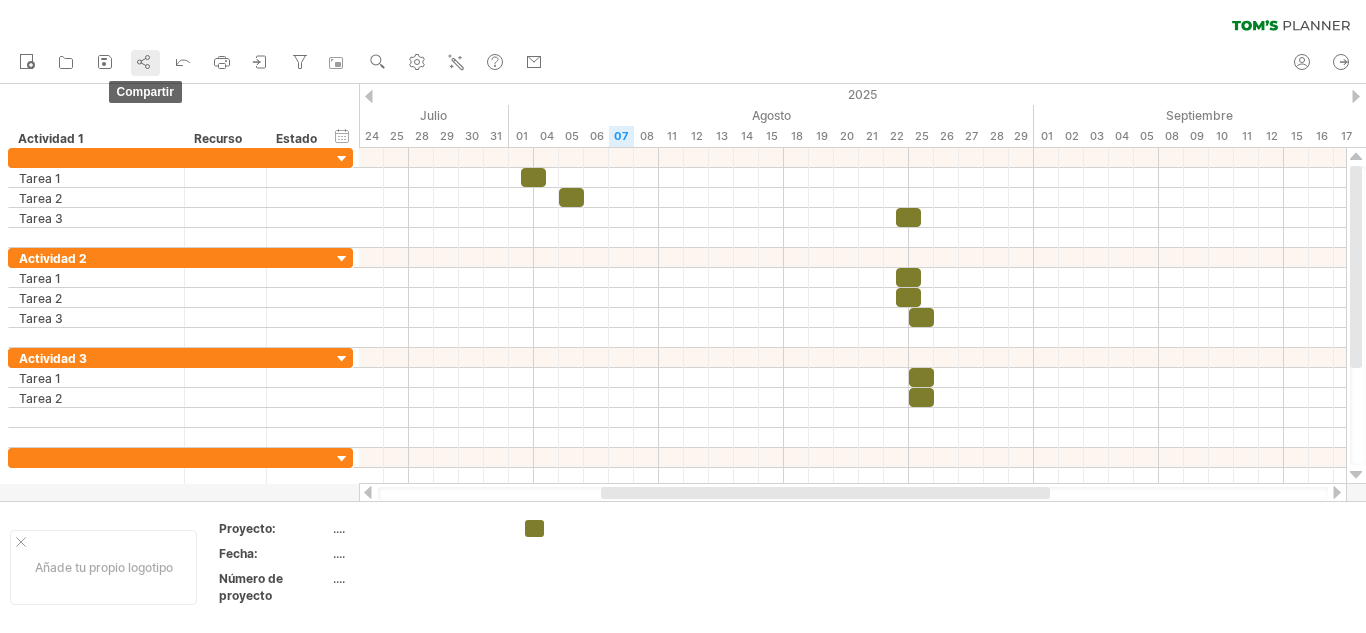 click 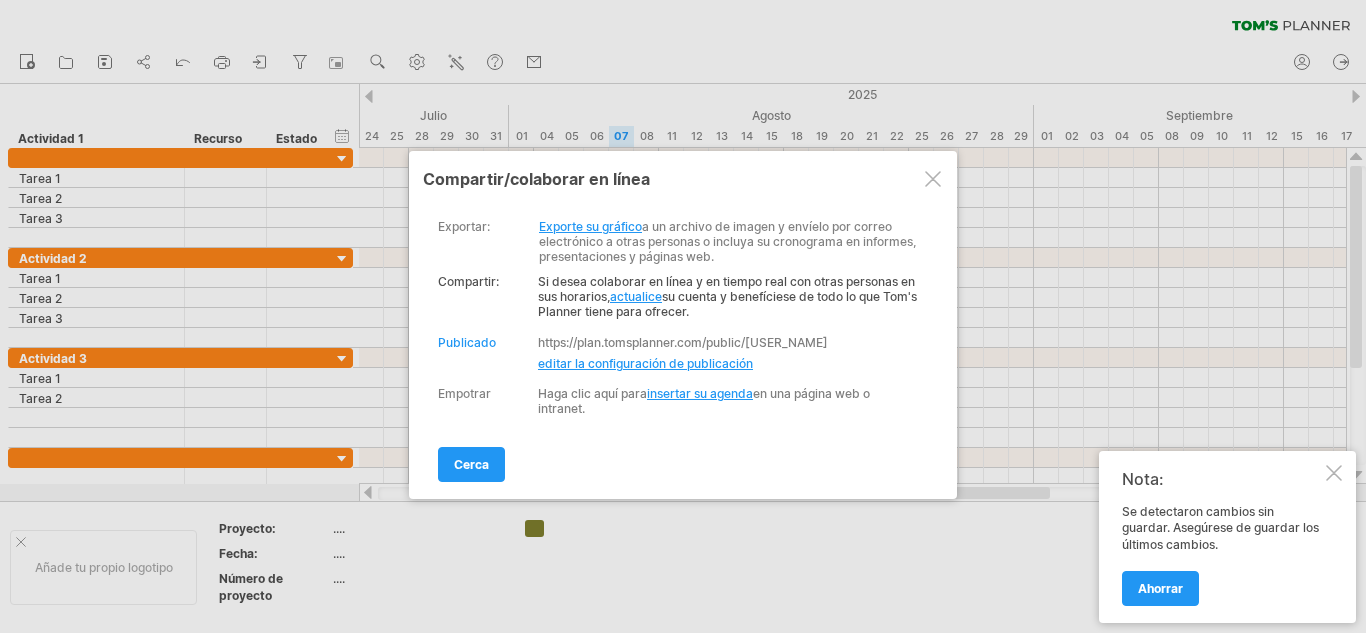 click at bounding box center (933, 179) 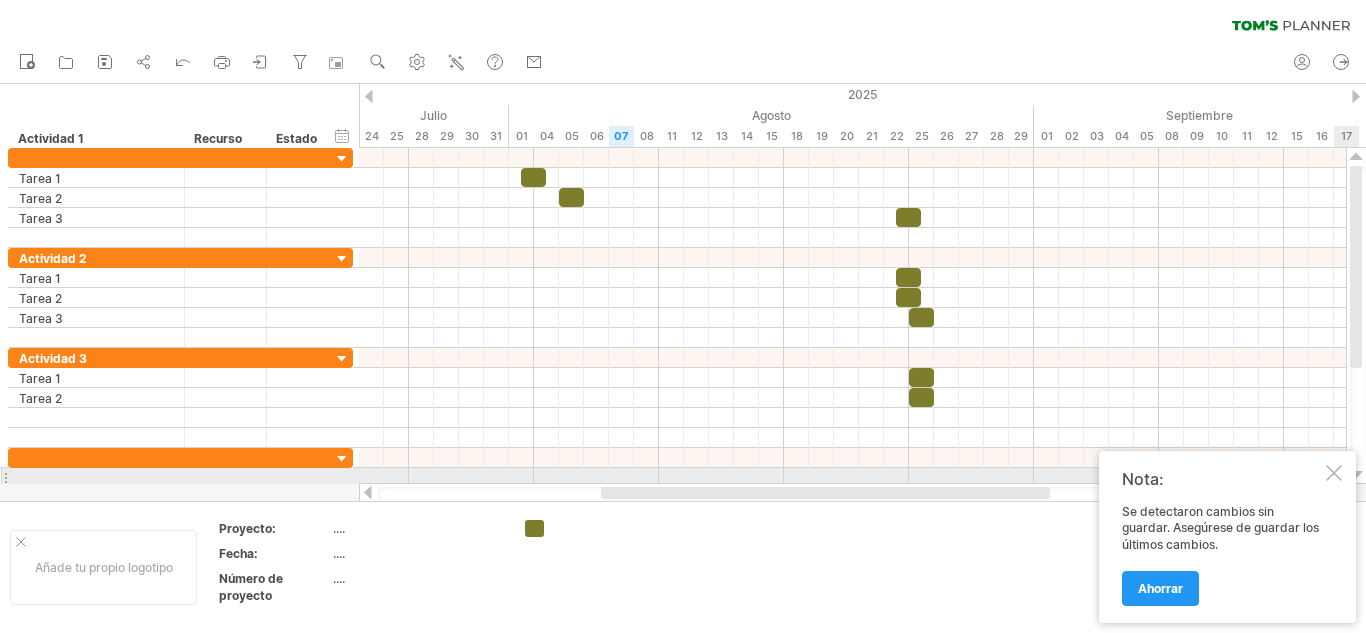 click at bounding box center (1334, 473) 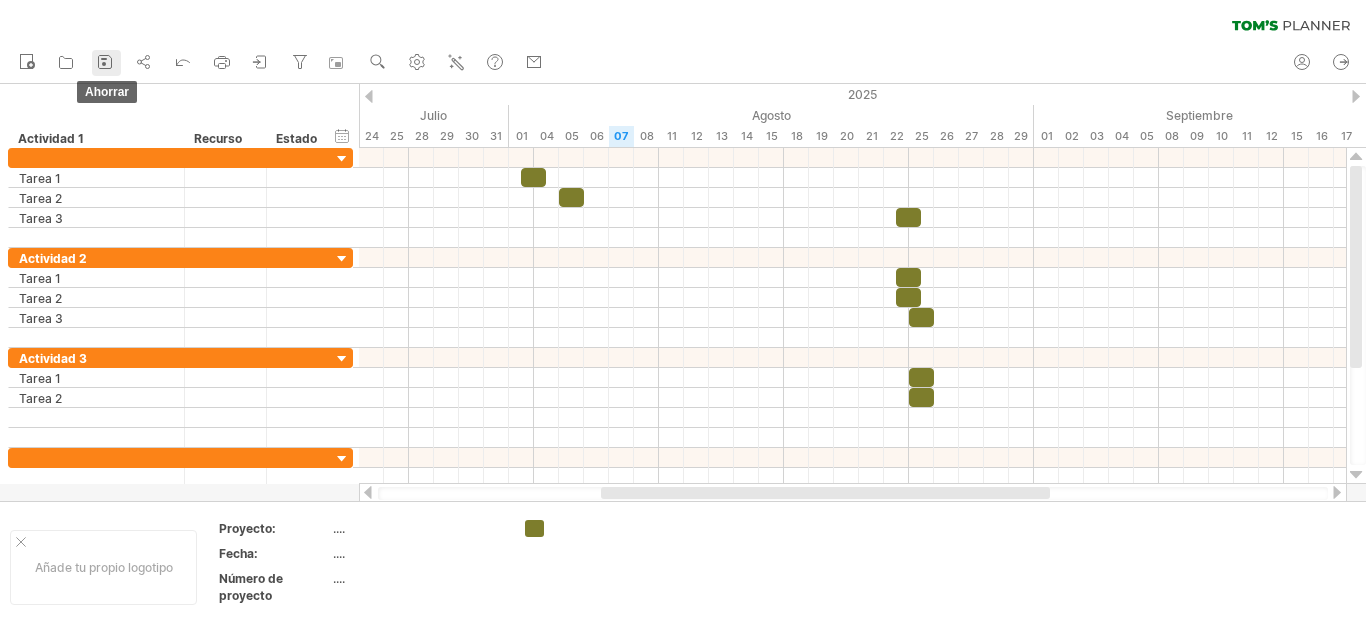 click 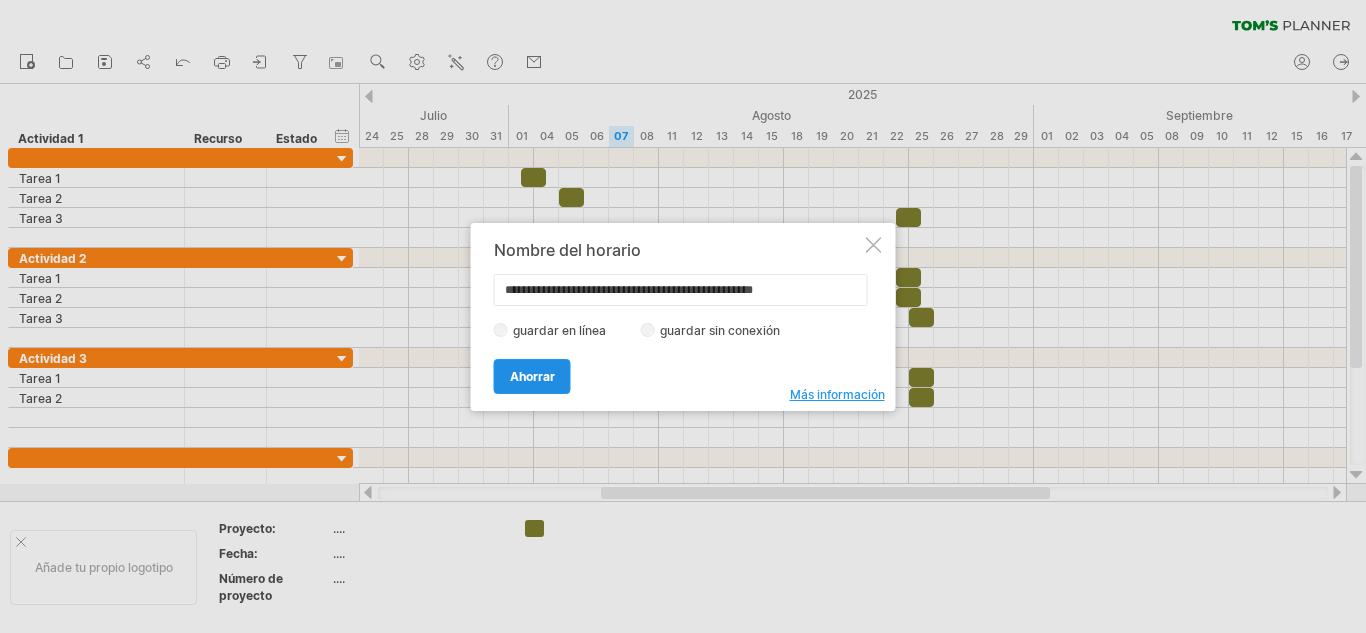 click on "Ahorrar" at bounding box center (532, 376) 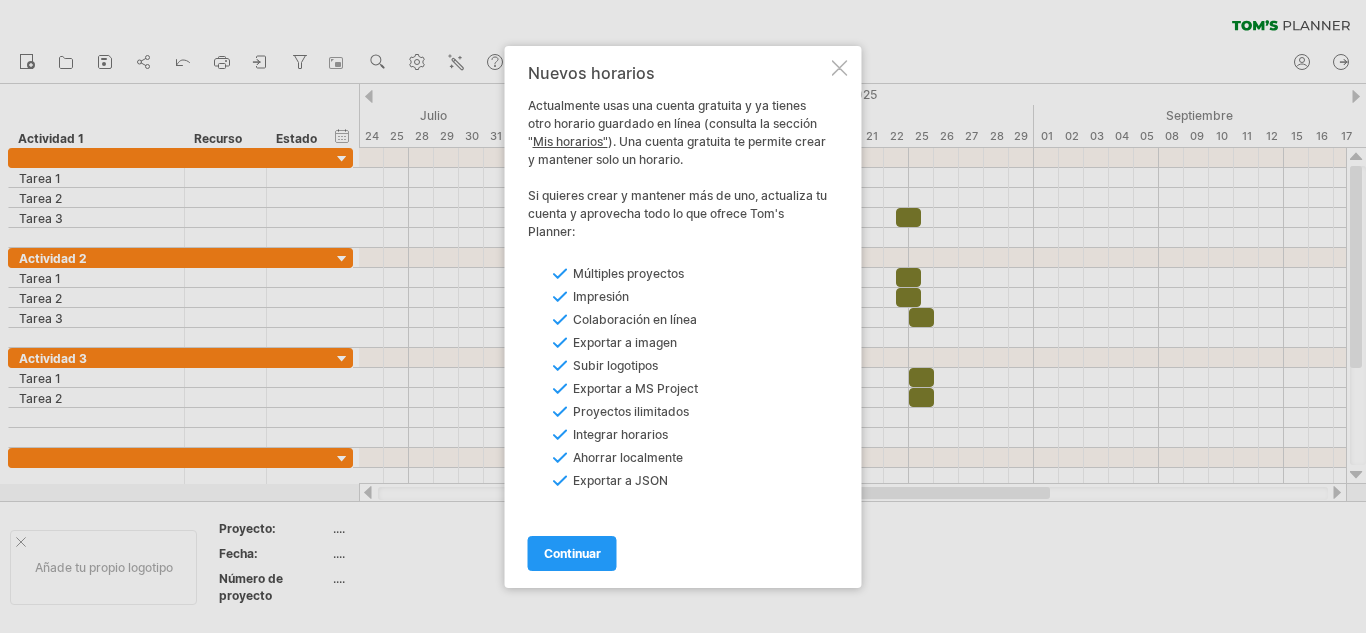 click at bounding box center [840, 68] 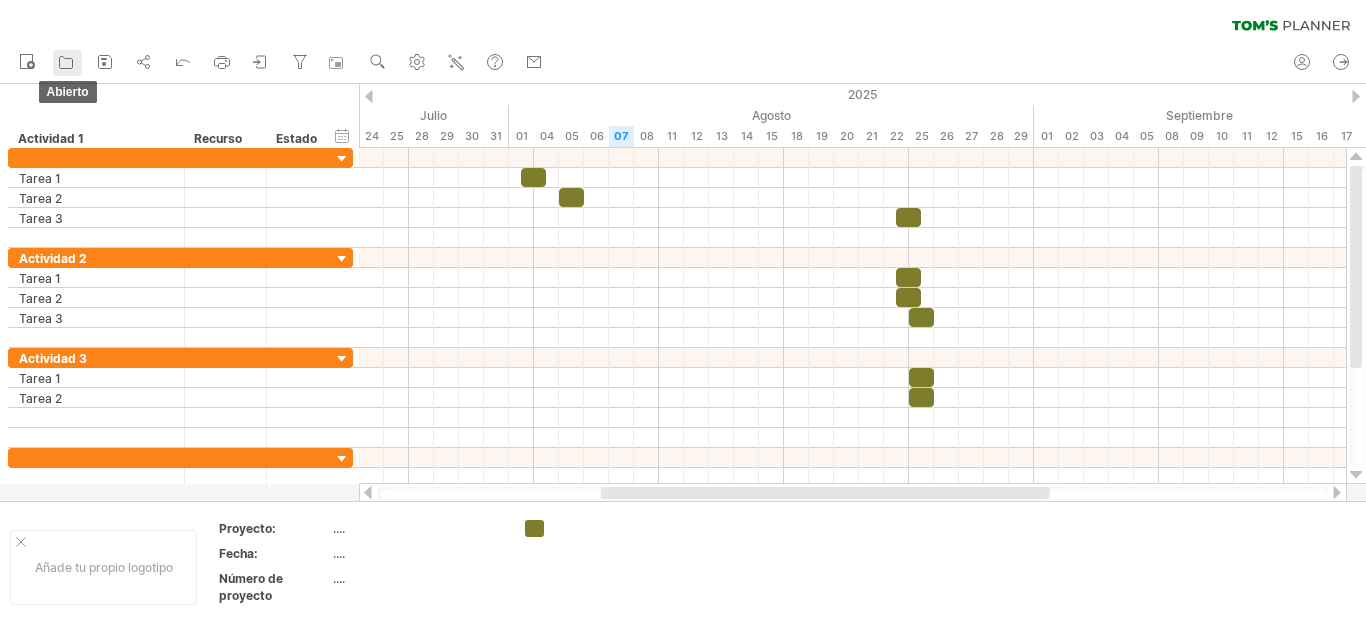 click 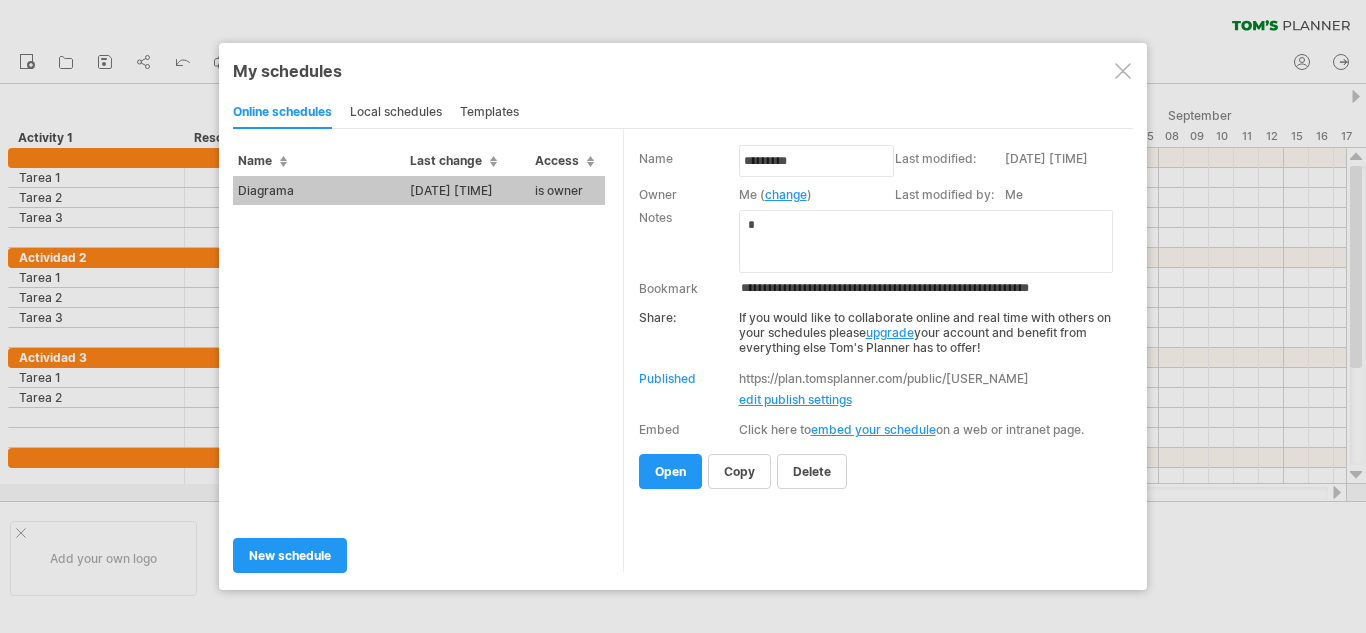 click on "edit publish settings" at bounding box center (795, 399) 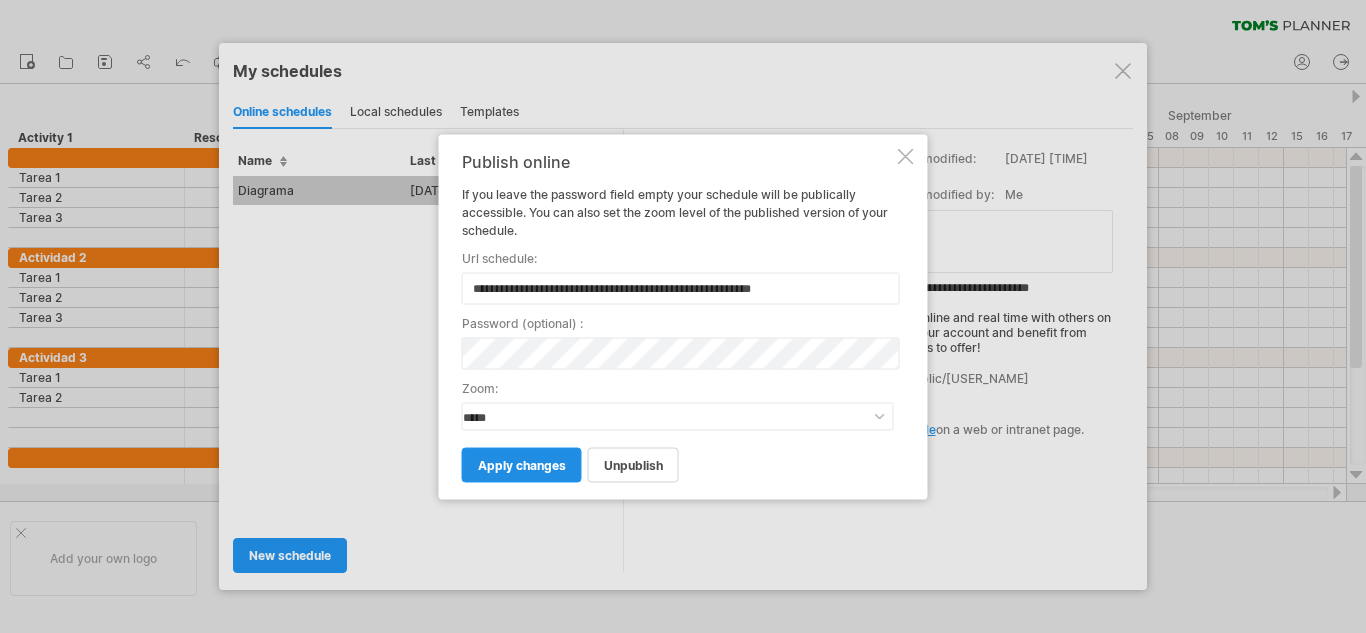 click on "apply changes" at bounding box center [522, 464] 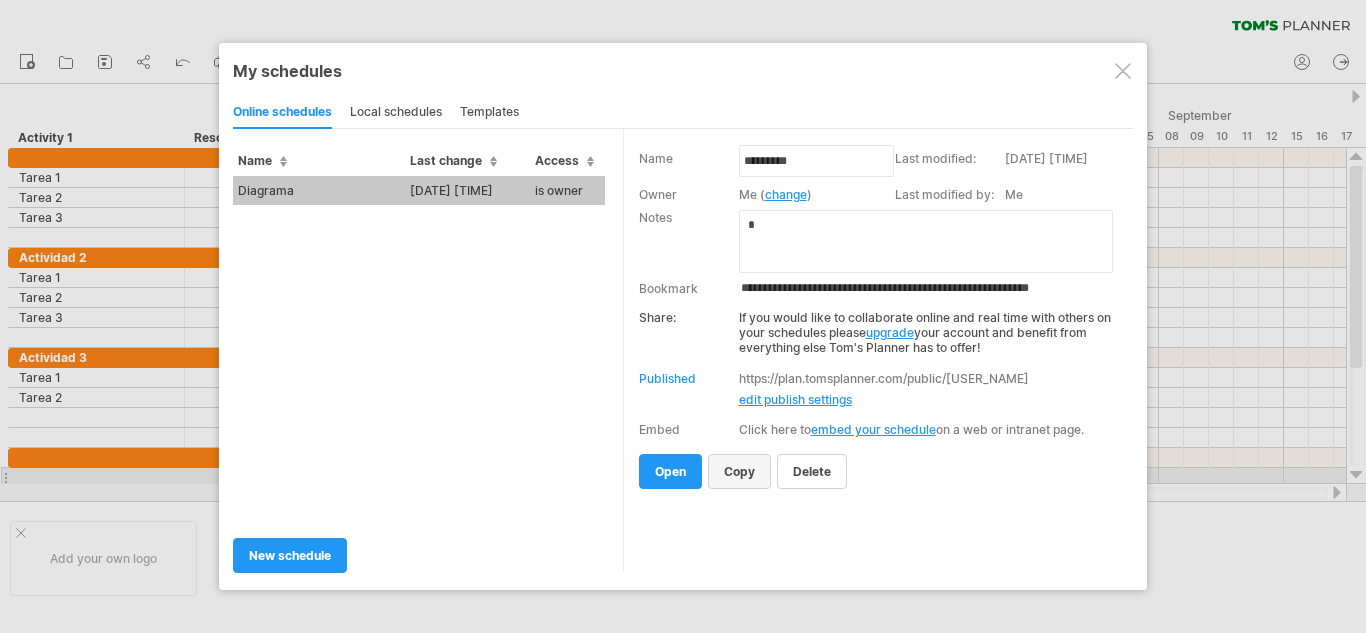 click on "copy" at bounding box center (739, 471) 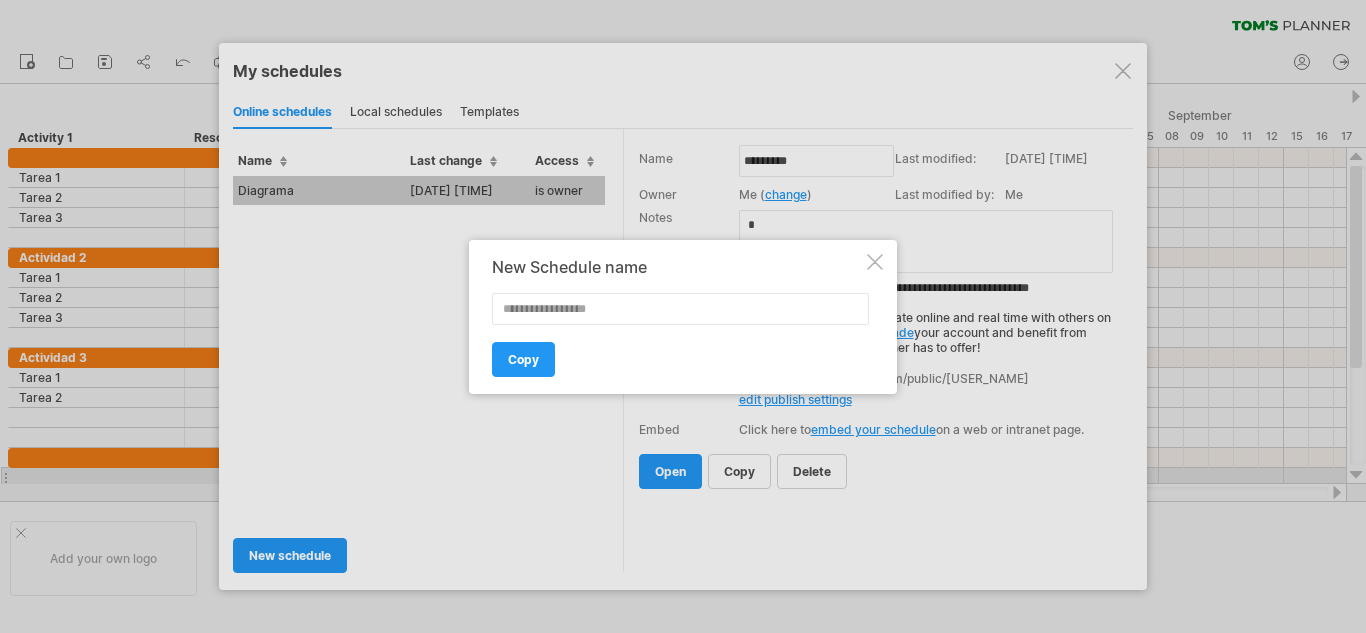 click at bounding box center (875, 262) 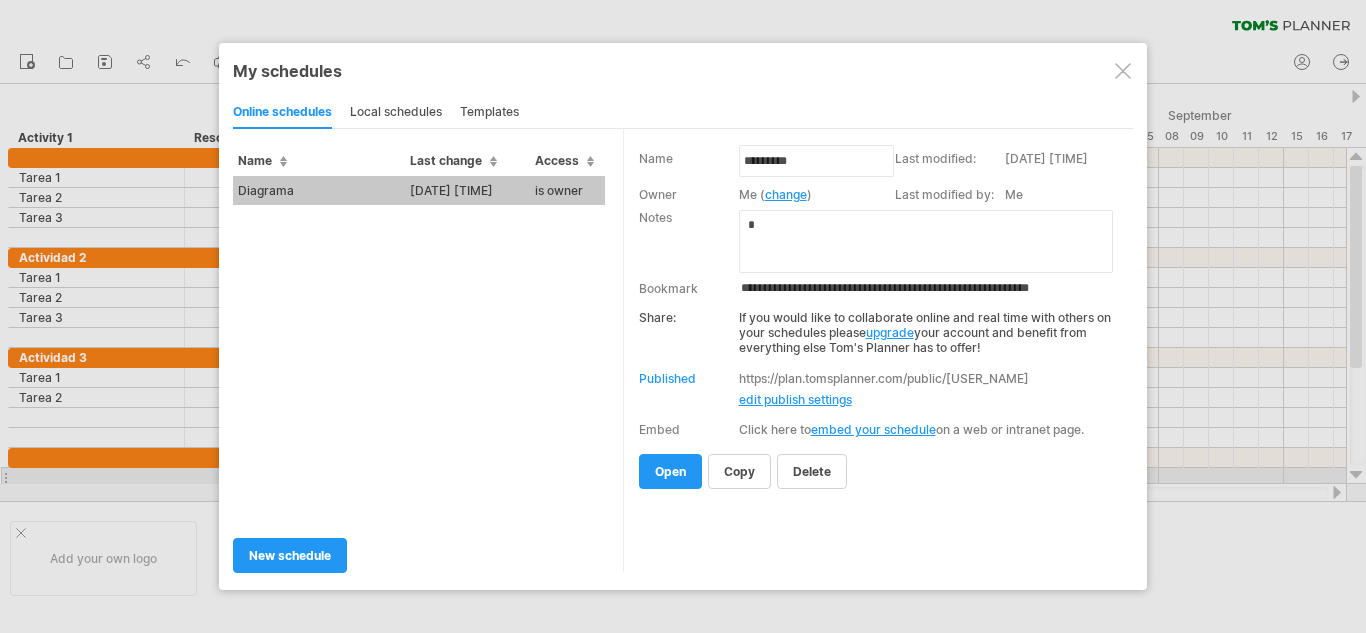 click on "delete" at bounding box center [812, 471] 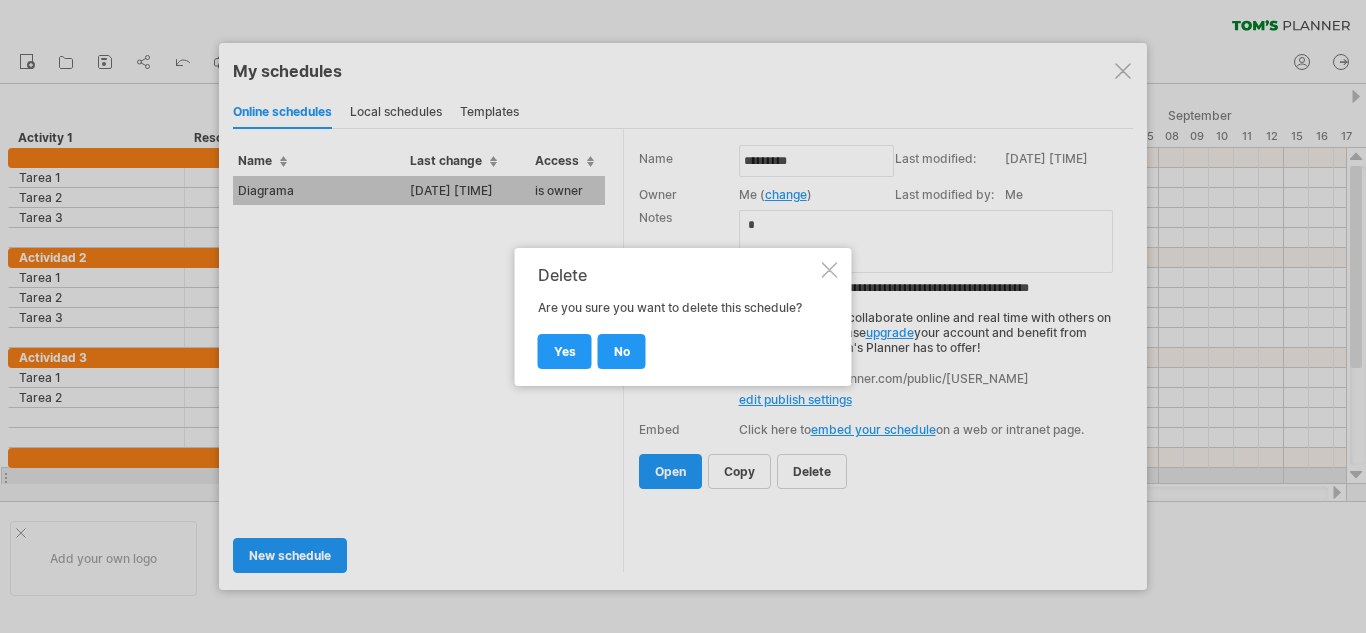click at bounding box center (830, 270) 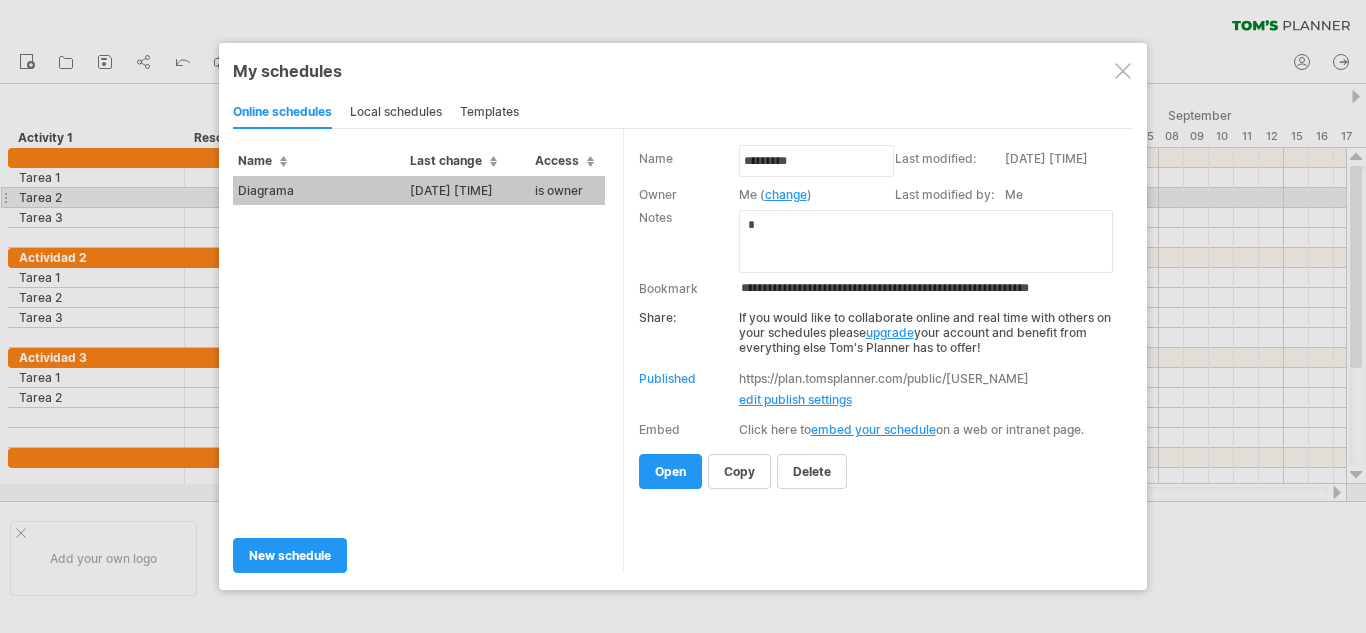click on "Diagrama" at bounding box center (319, 190) 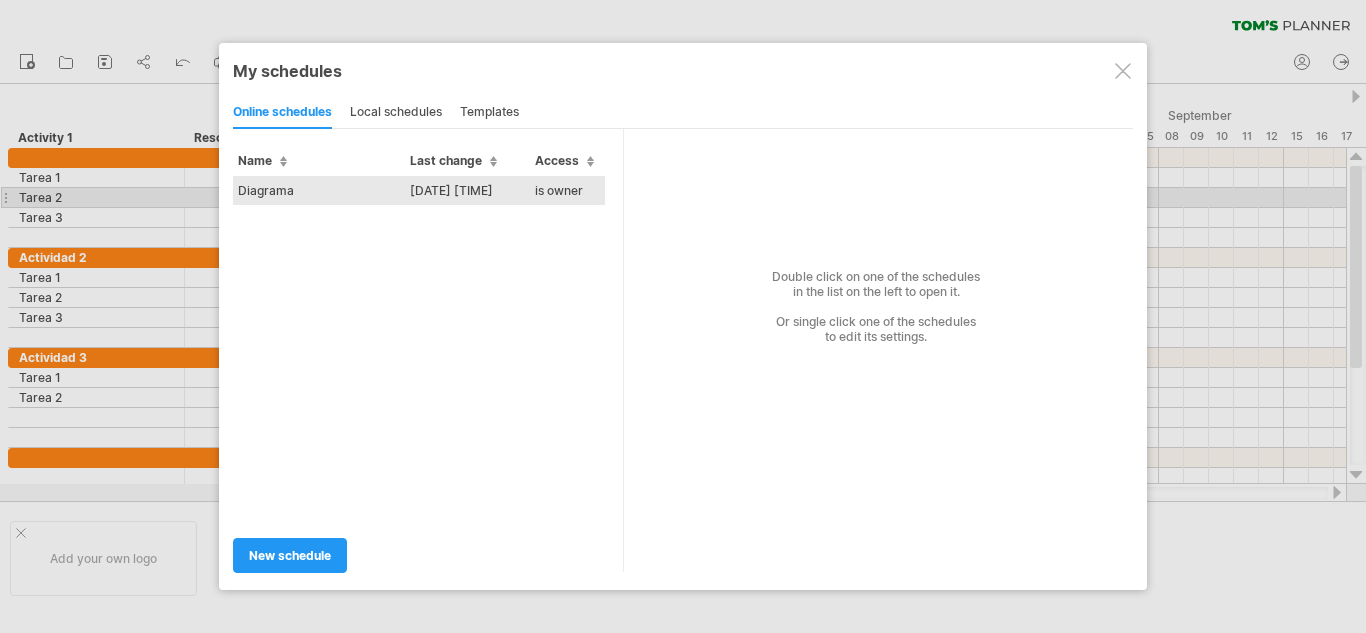 click on "Diagrama" at bounding box center (319, 190) 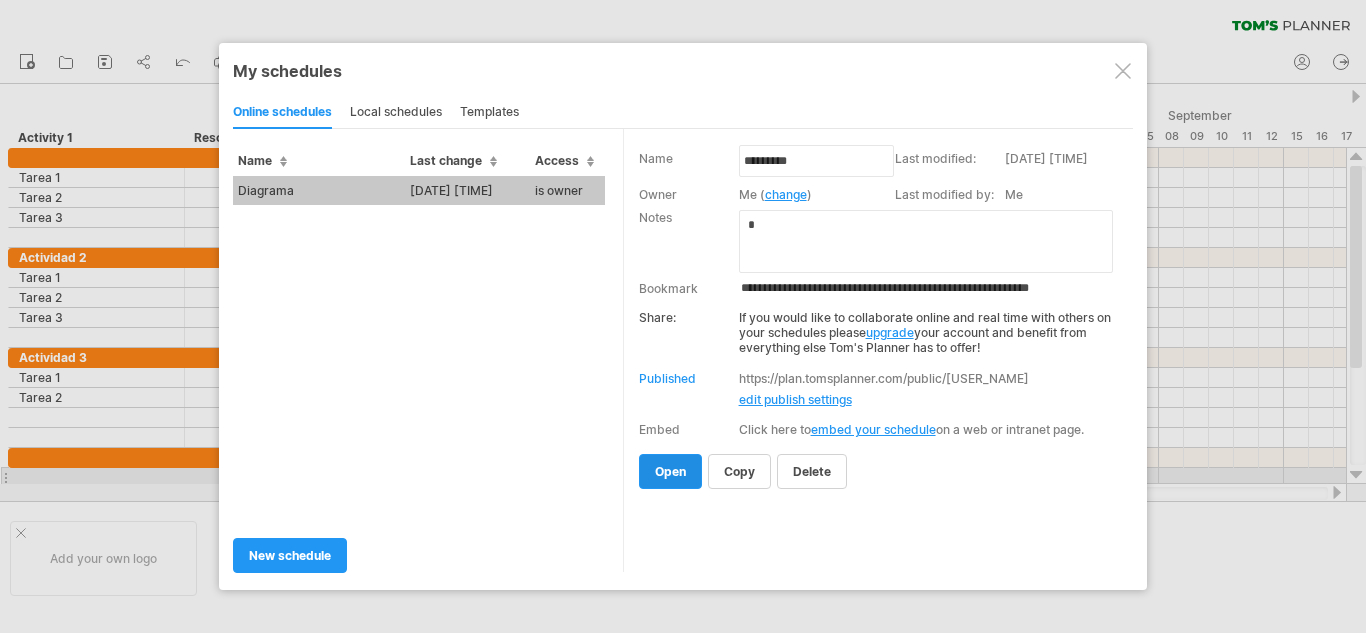 click on "open" at bounding box center [670, 471] 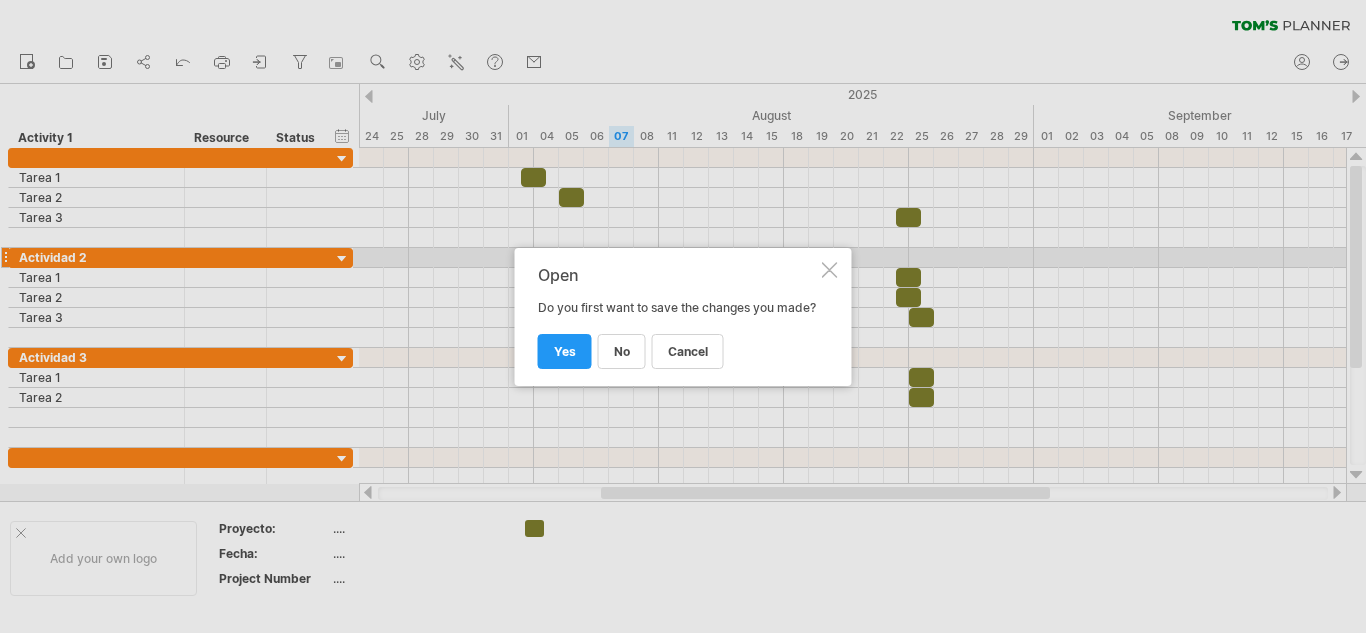 click at bounding box center (830, 270) 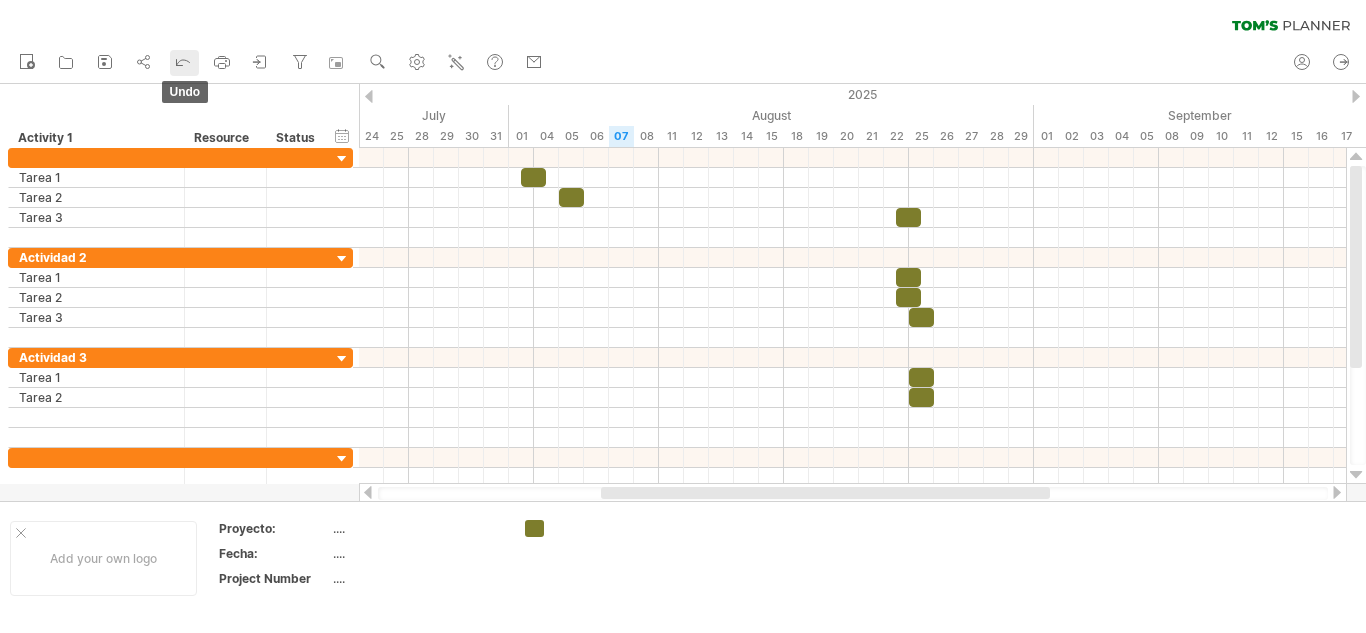 click 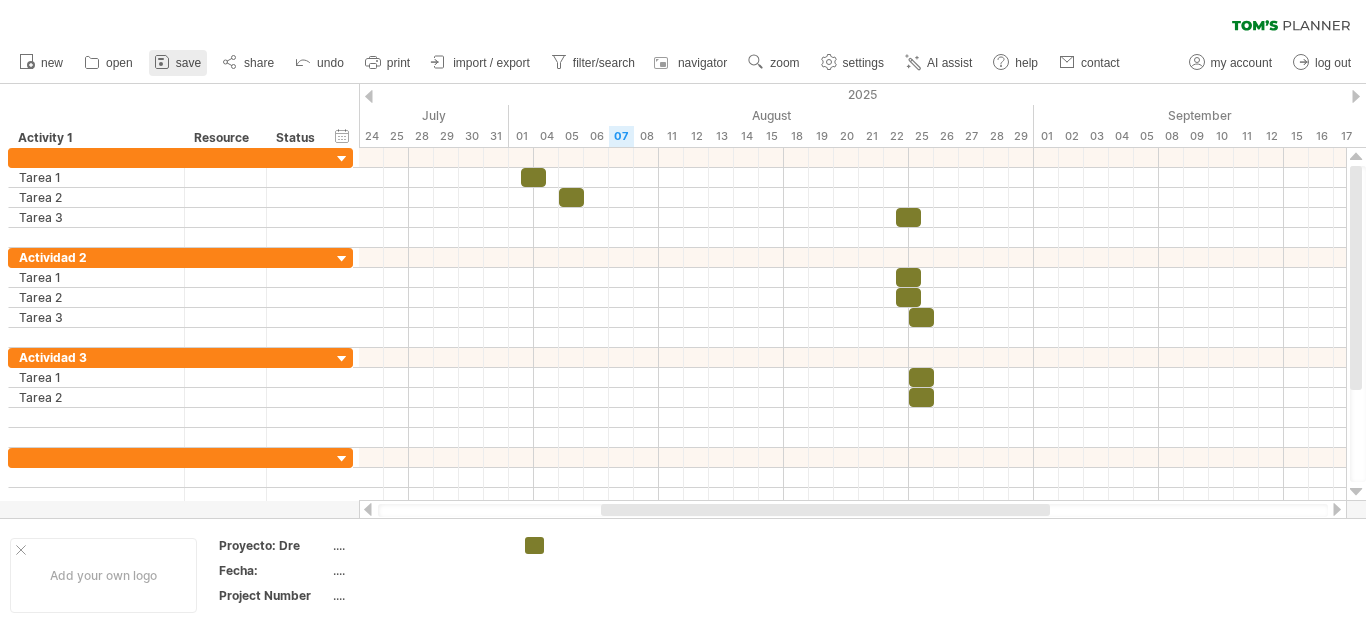 click on "save" at bounding box center [178, 63] 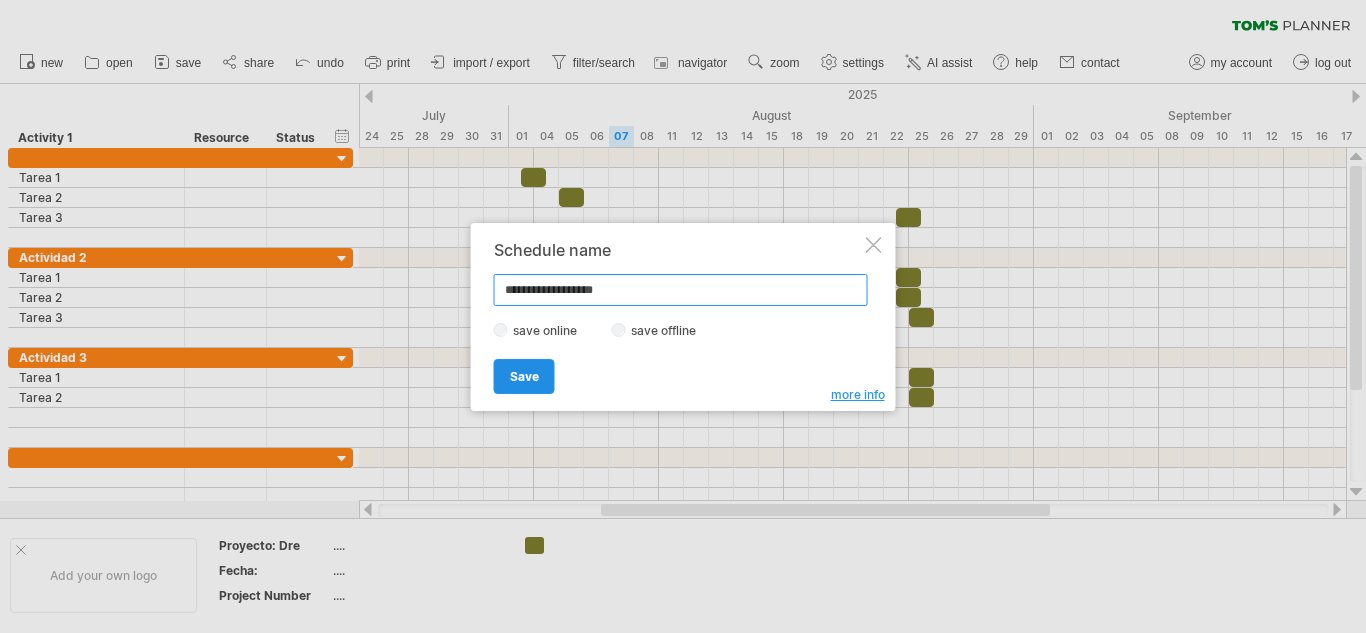 type on "**********" 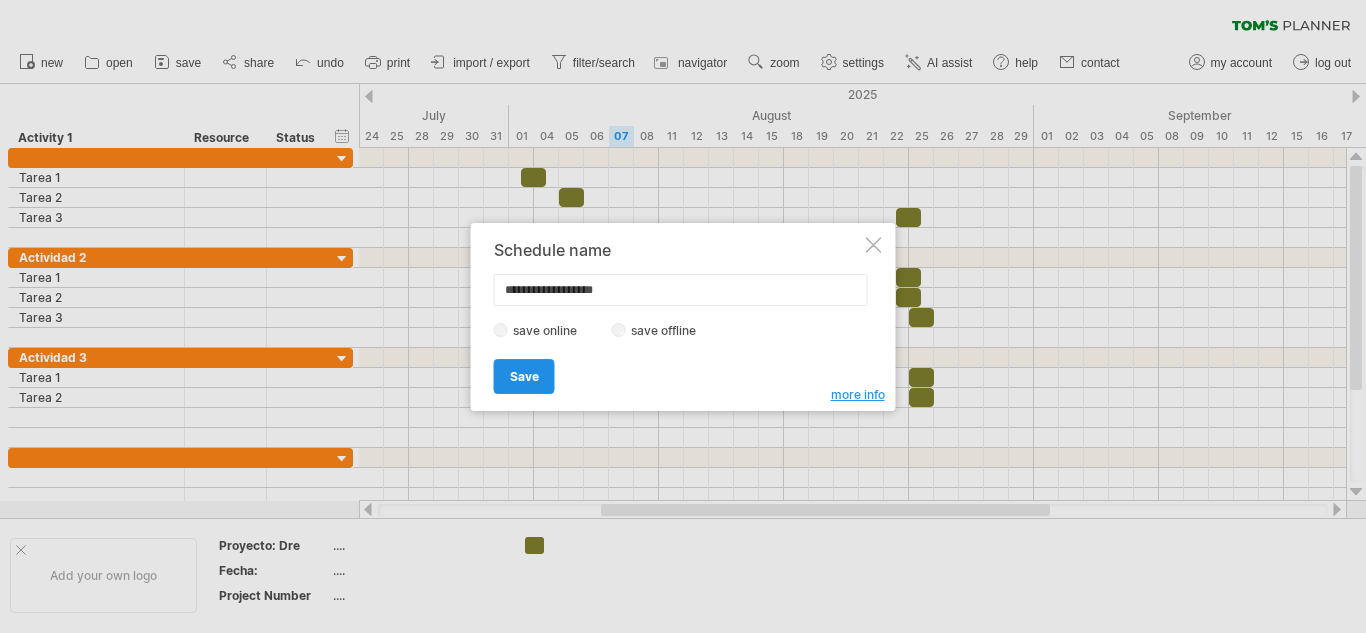click on "Save" at bounding box center [524, 376] 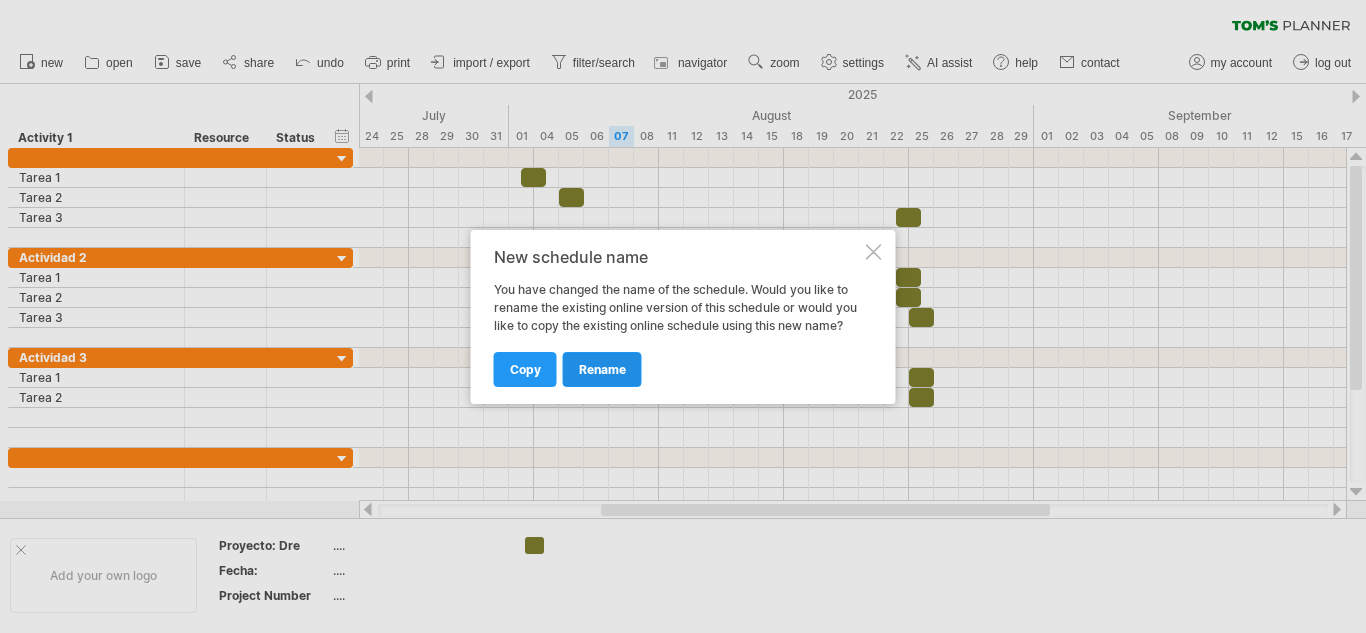 click on "rename" at bounding box center (602, 369) 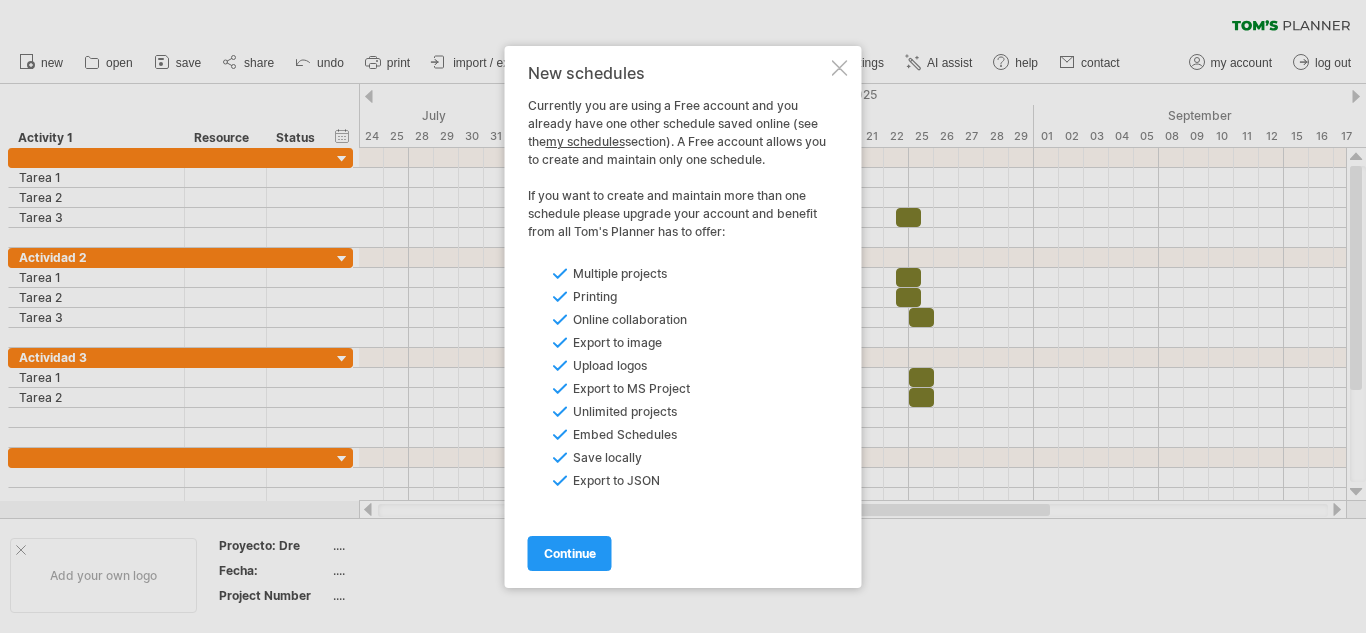 click at bounding box center (840, 68) 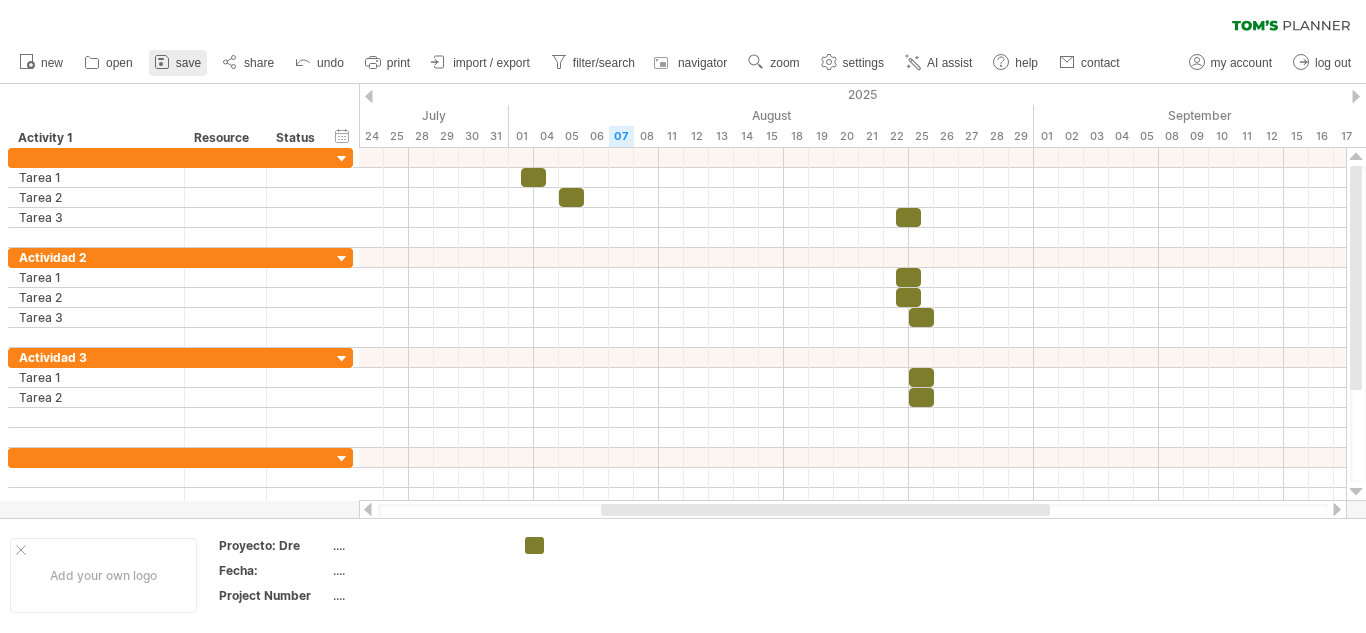 click on "save" at bounding box center [188, 63] 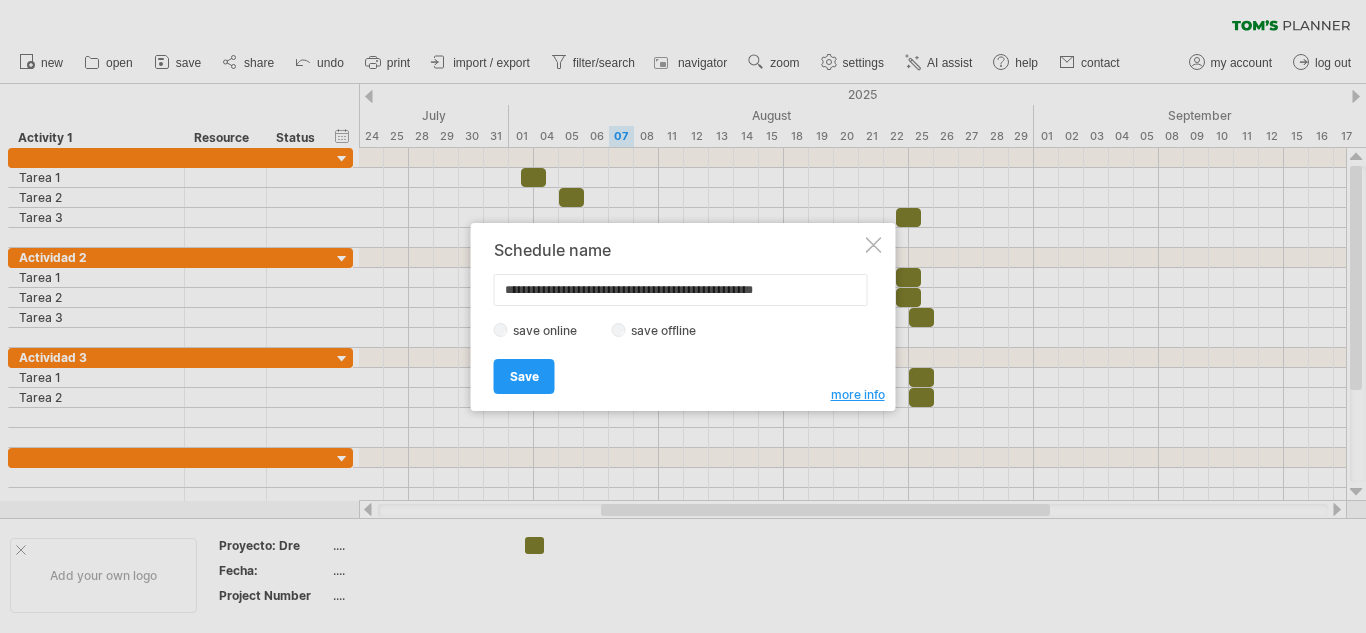 click on "Save" at bounding box center (524, 376) 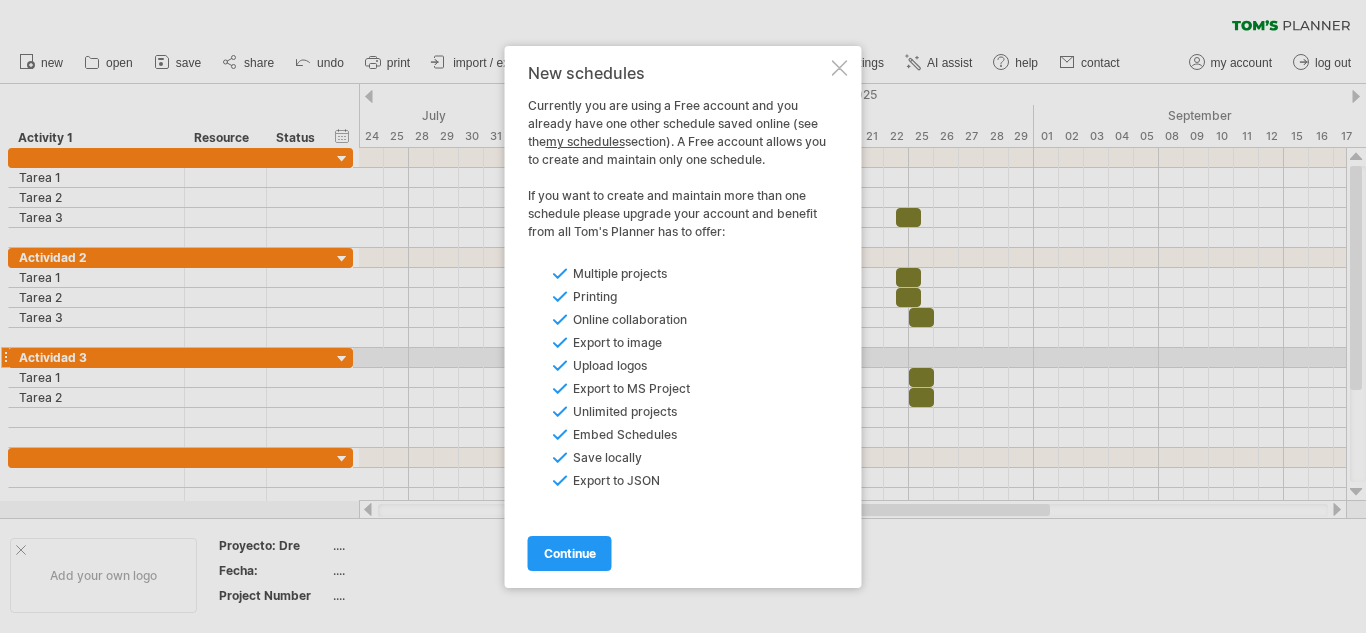 click at bounding box center (840, 68) 